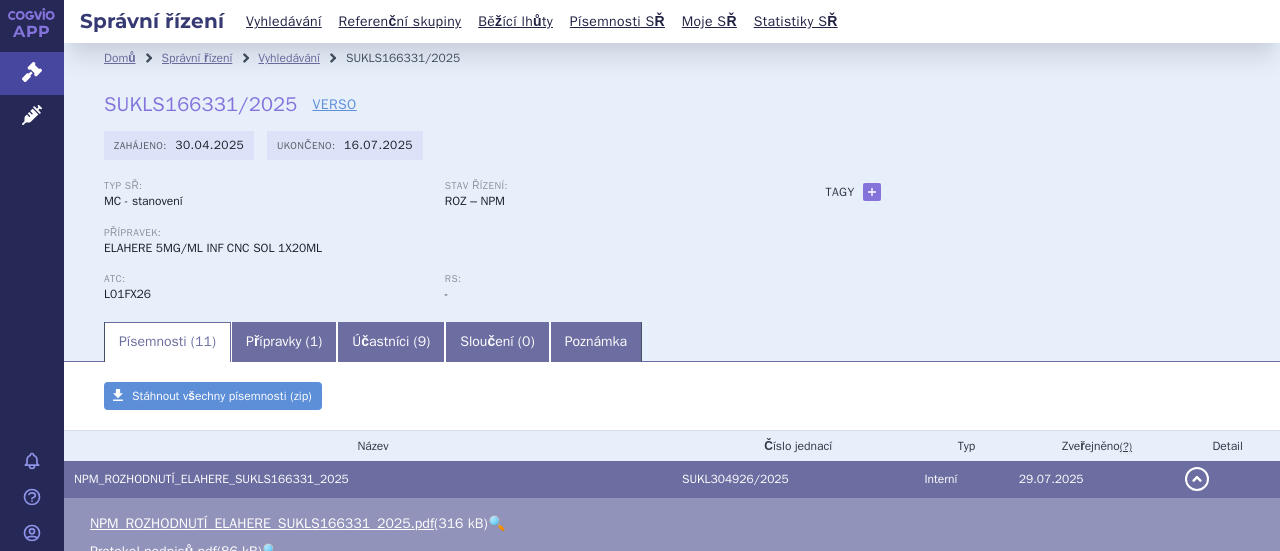 scroll, scrollTop: 0, scrollLeft: 0, axis: both 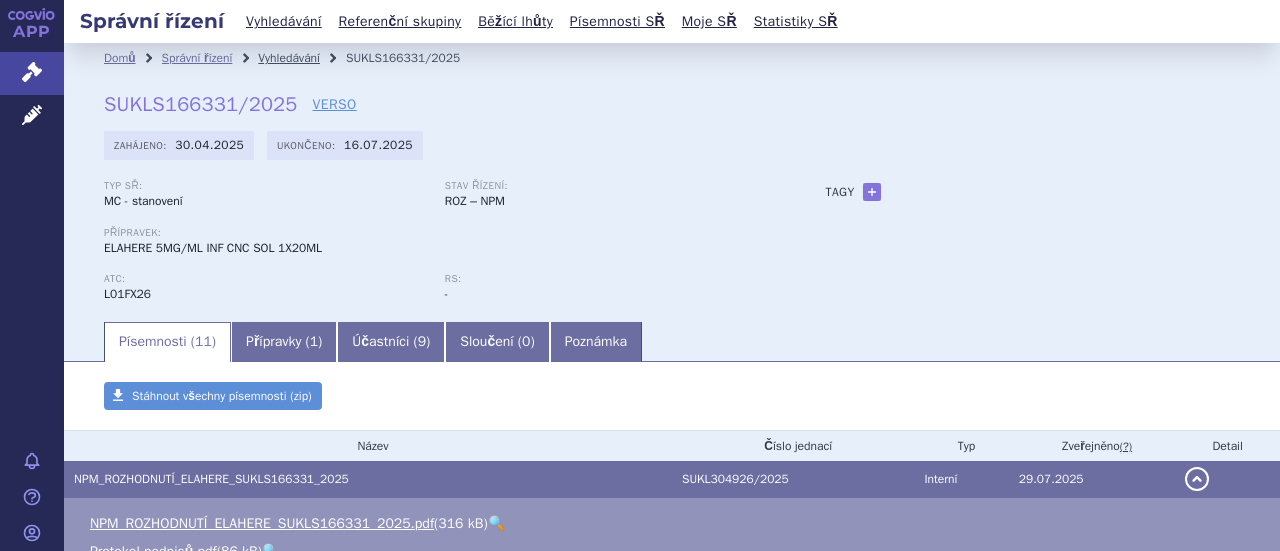 click on "Vyhledávání" at bounding box center (289, 58) 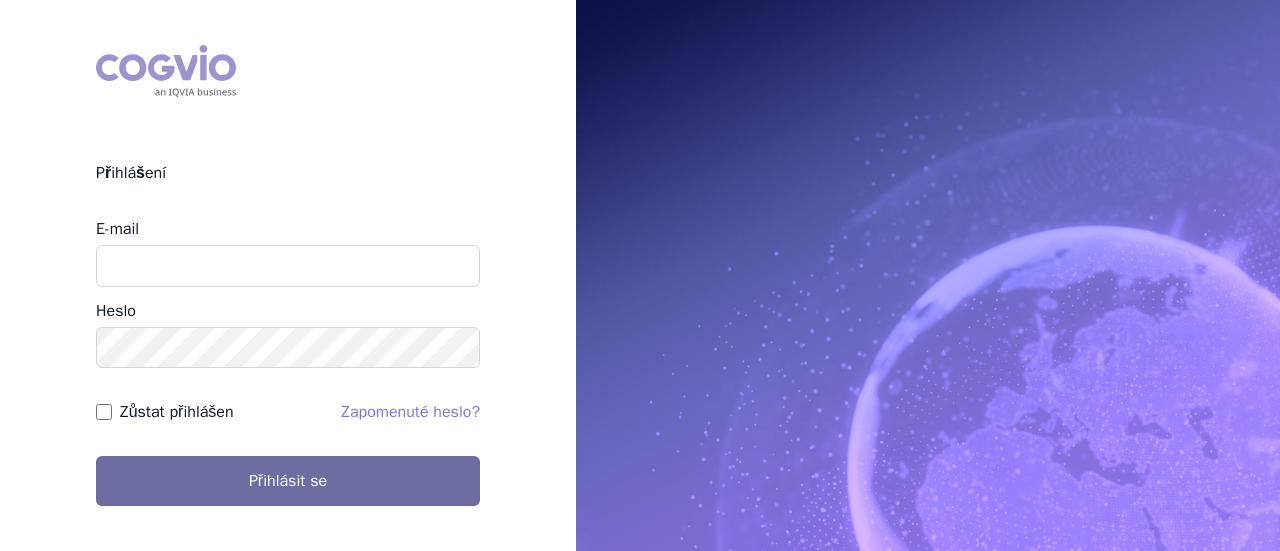 scroll, scrollTop: 0, scrollLeft: 0, axis: both 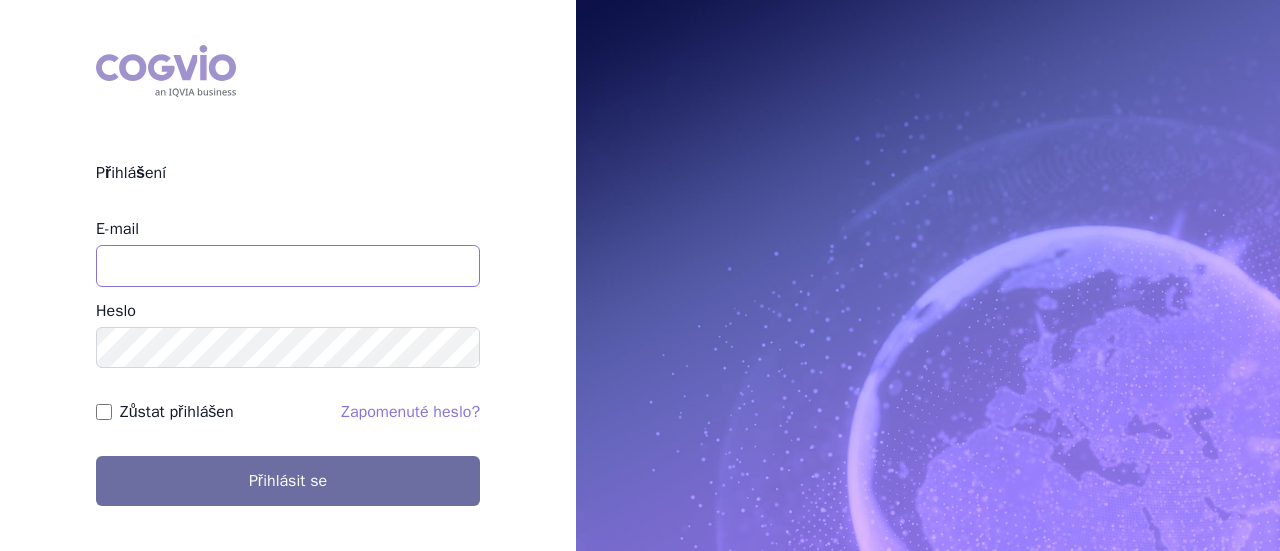 click on "E-mail" at bounding box center [288, 266] 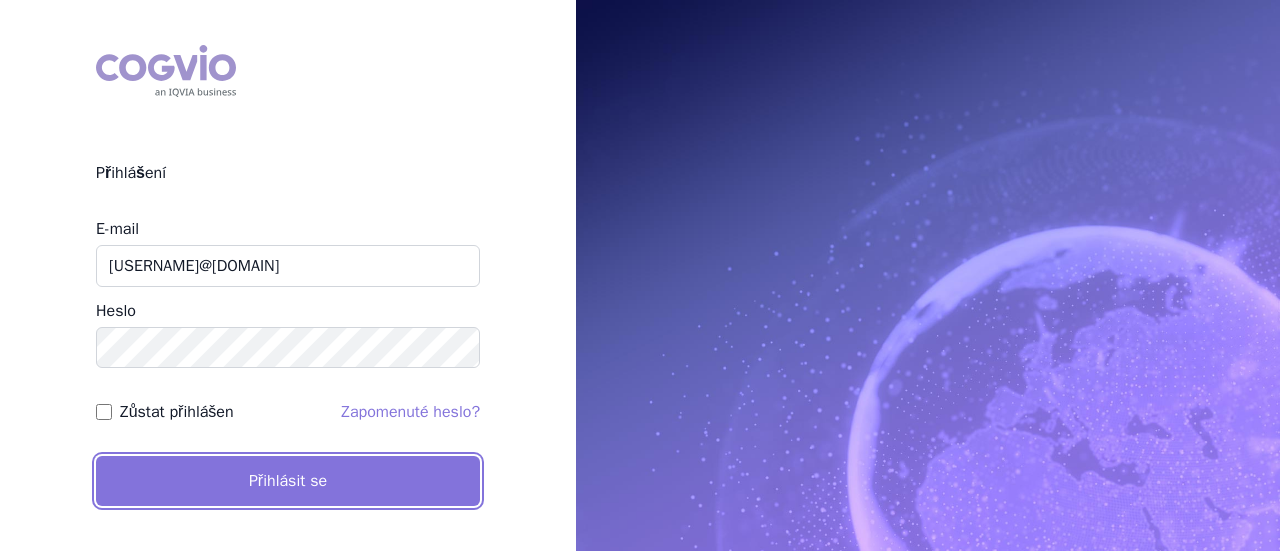 click on "Přihlásit se" at bounding box center (288, 481) 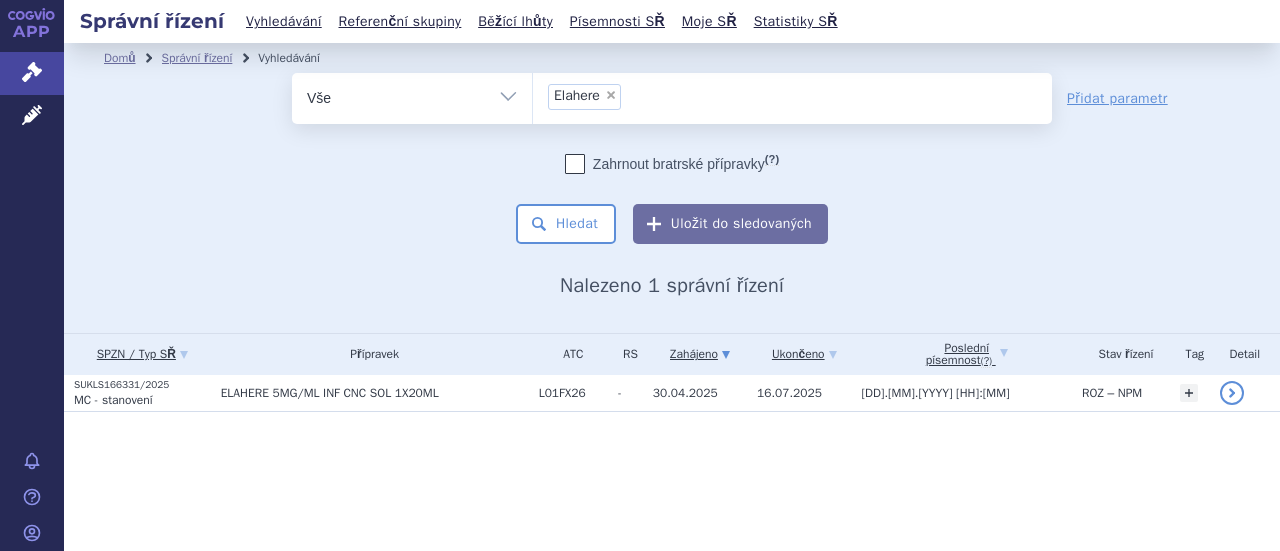 scroll, scrollTop: 0, scrollLeft: 0, axis: both 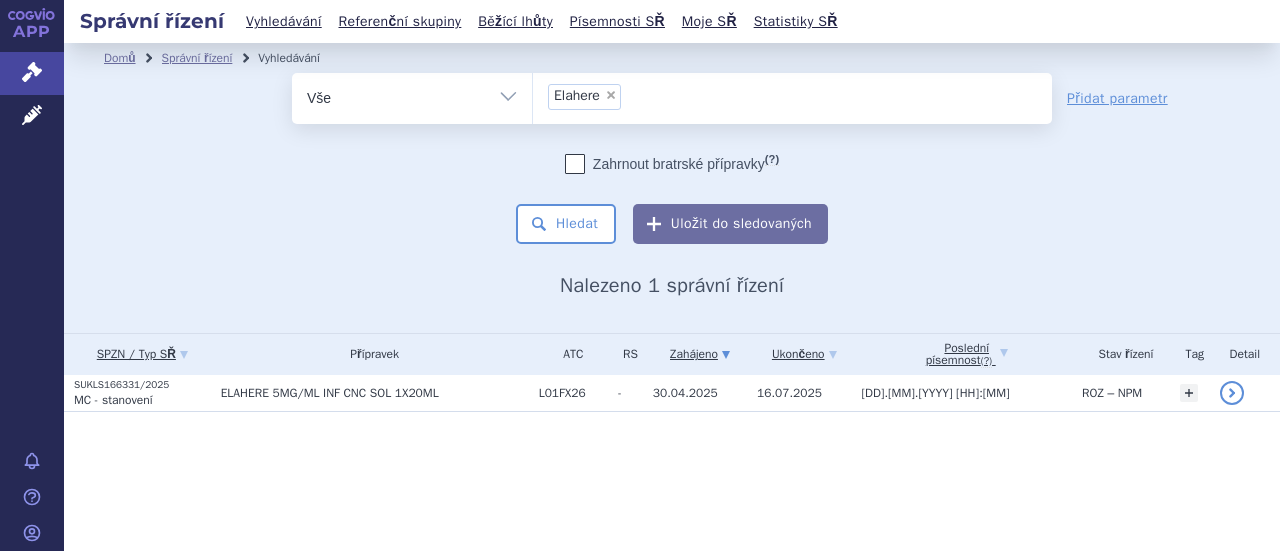 click on "×" at bounding box center [611, 95] 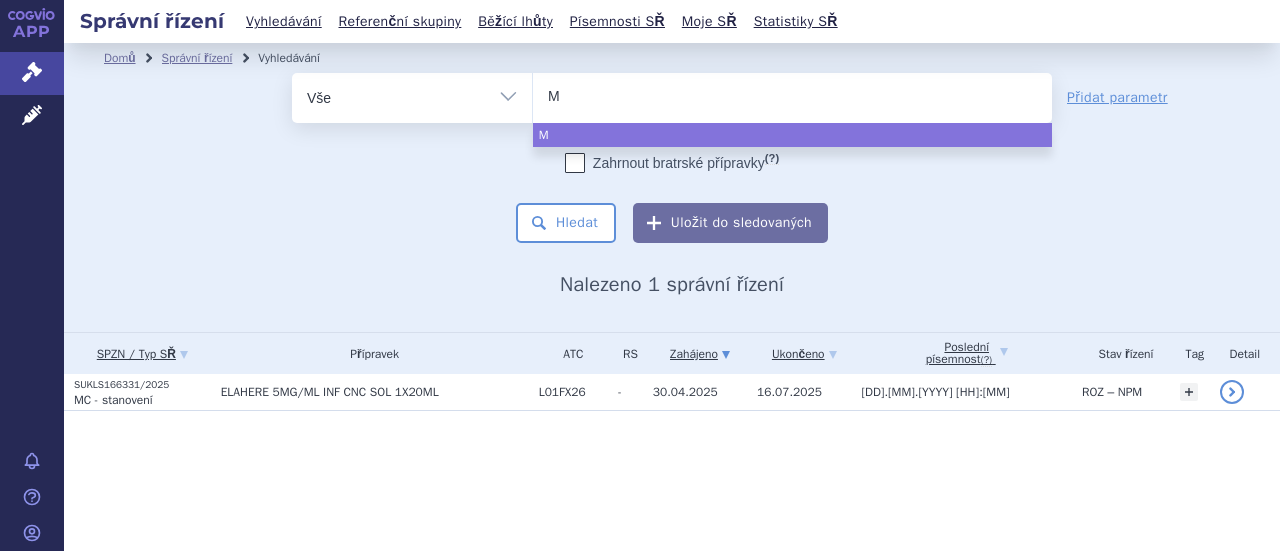type on "Ma" 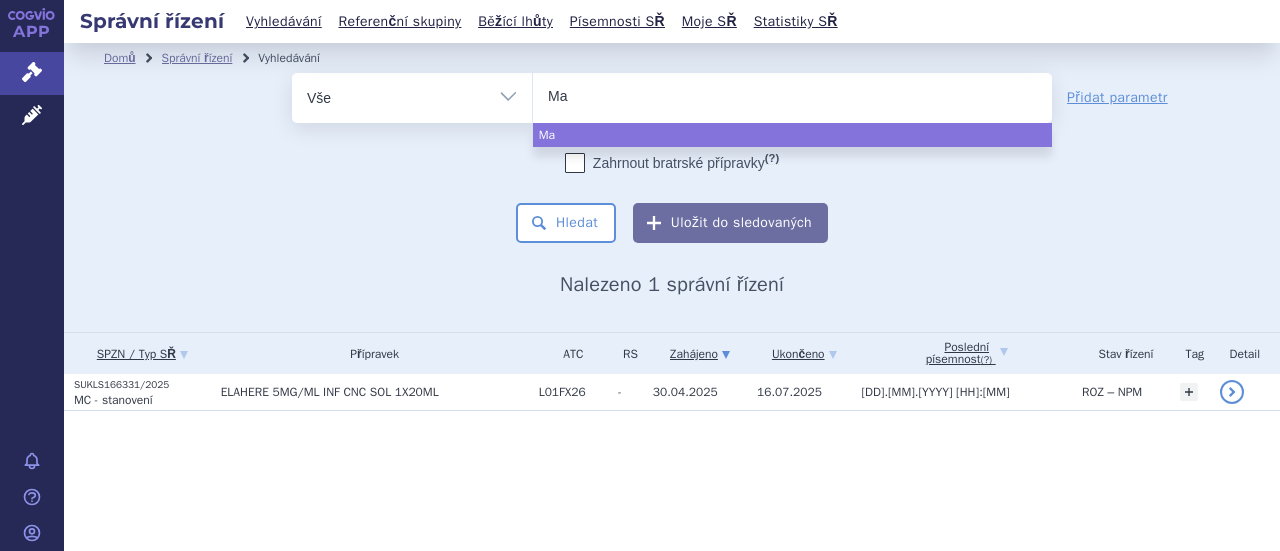 type on "Mab" 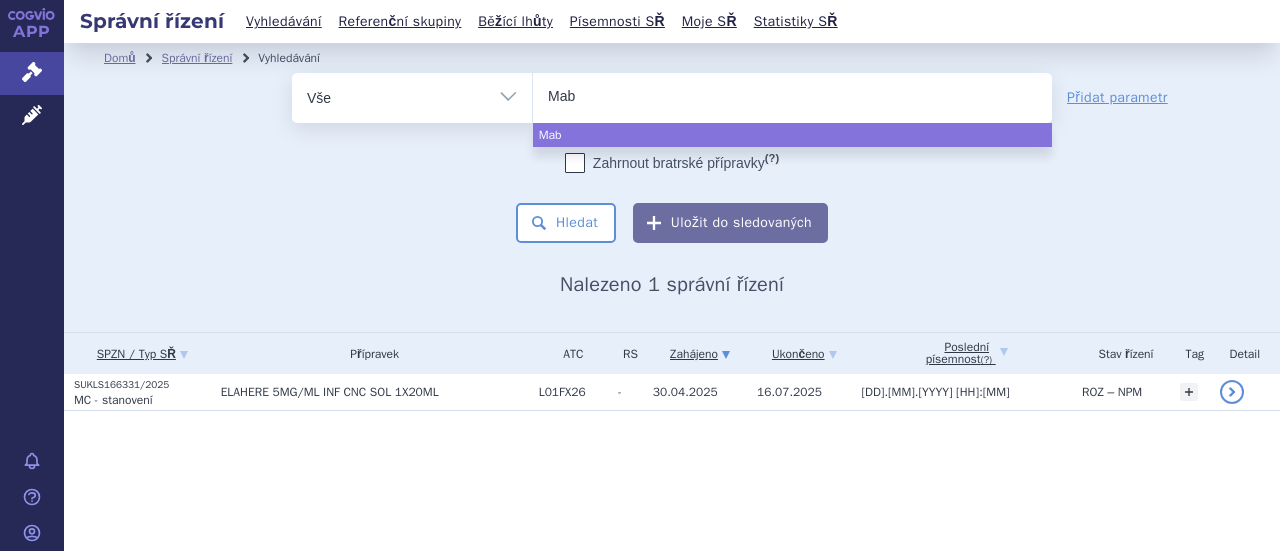 type on "Mabt" 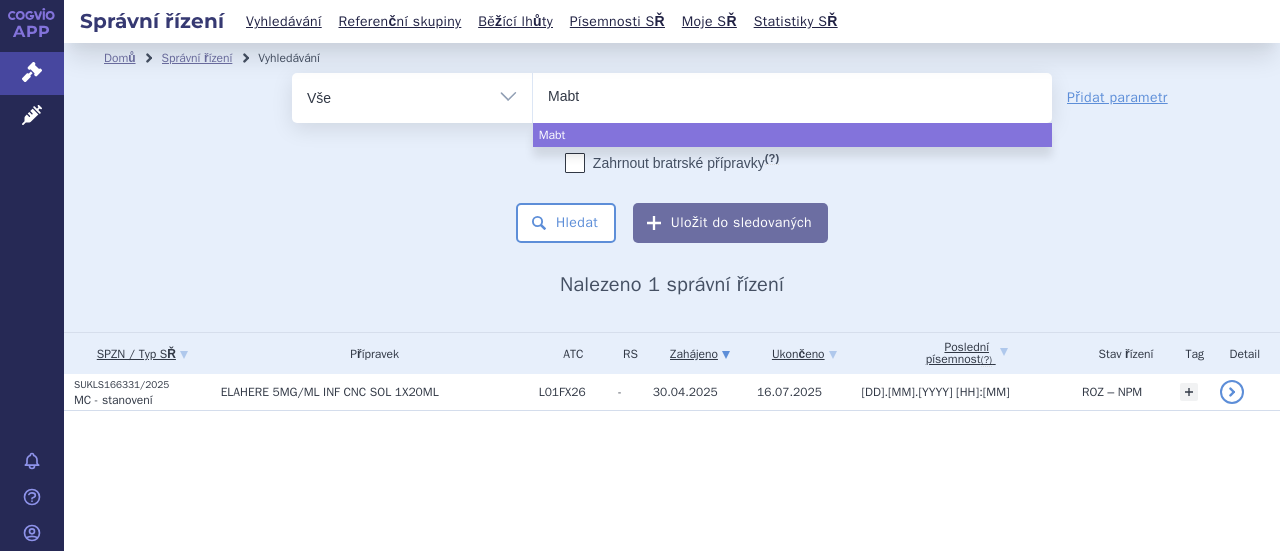 type on "Mabth" 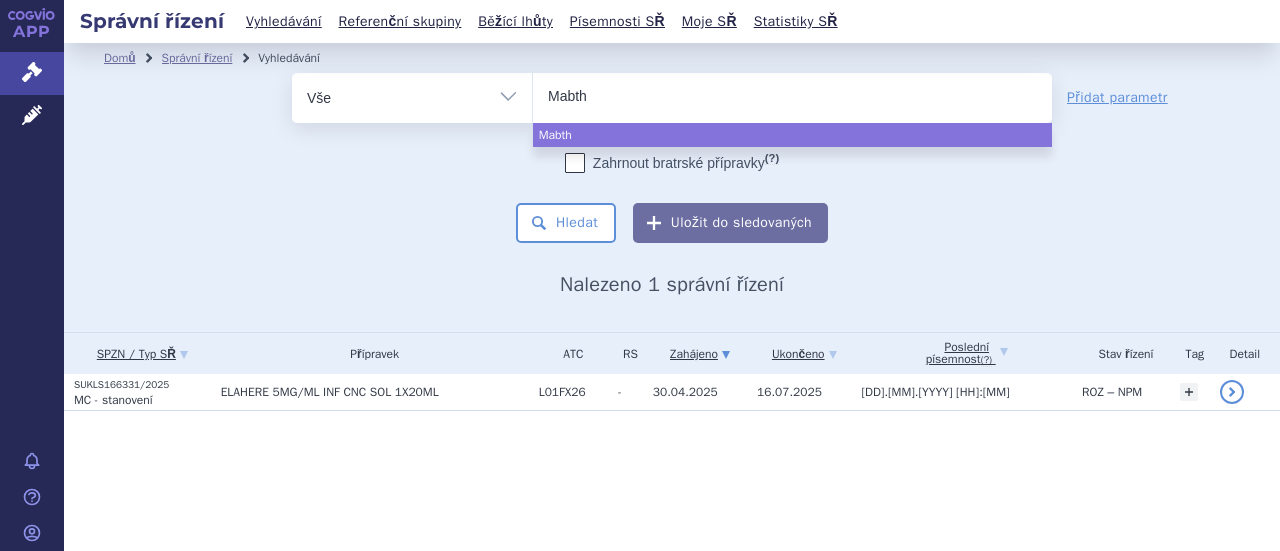 type on "Mabthe" 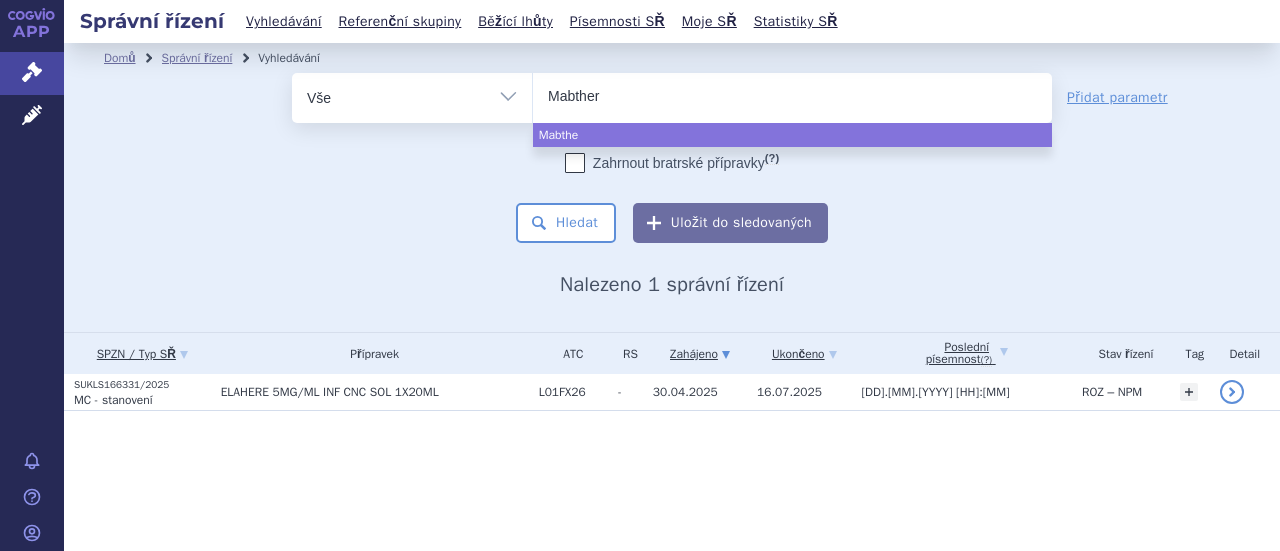 type on "Mabthera" 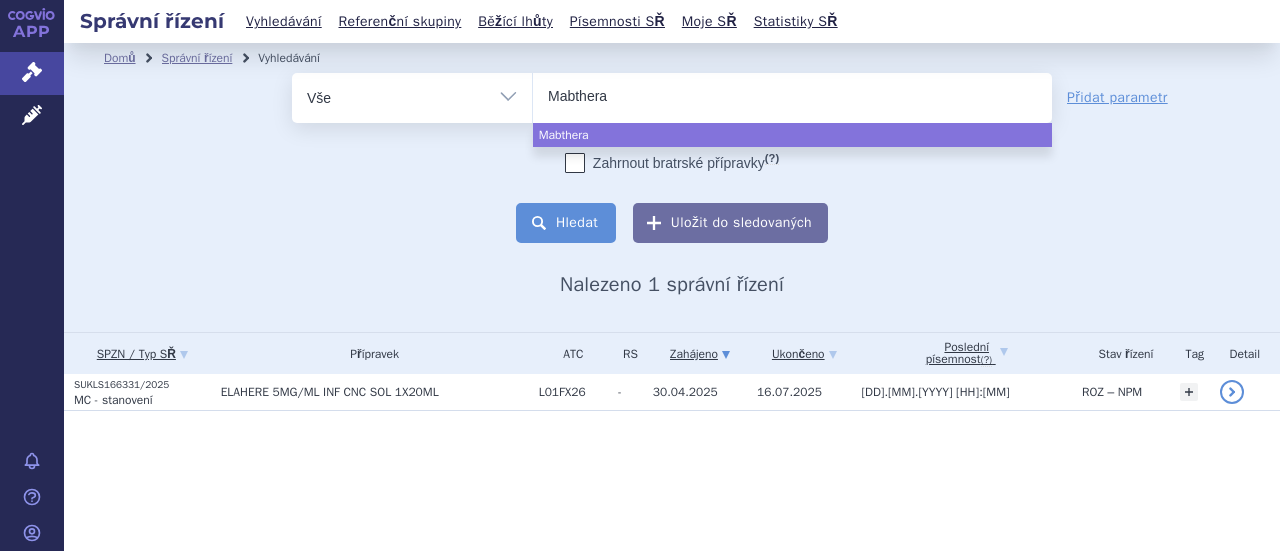 select on "Mabthera" 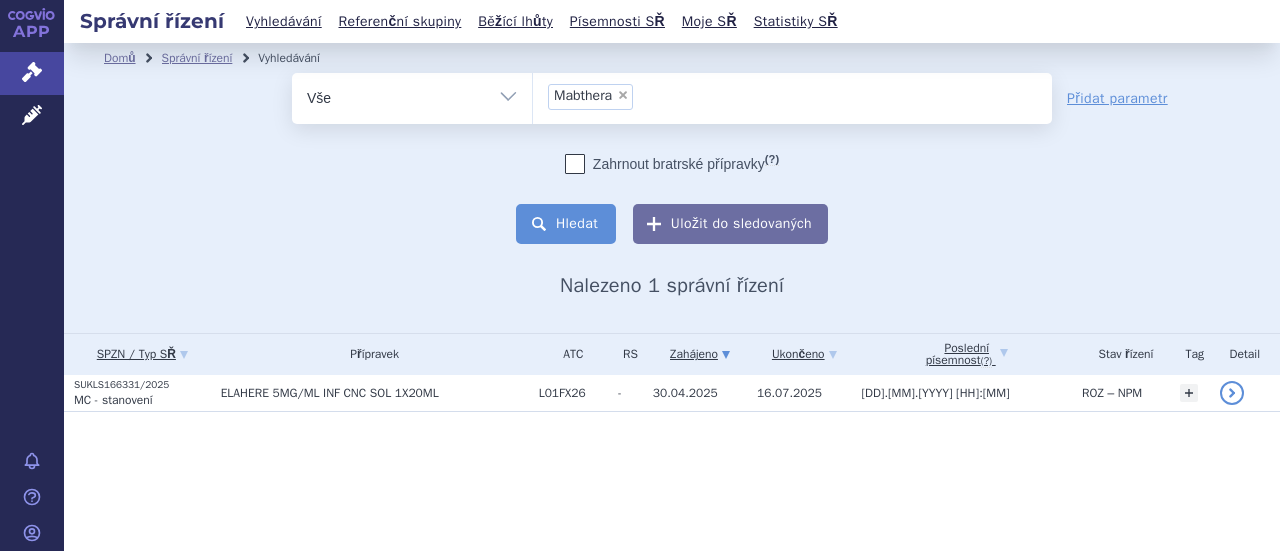 click on "Hledat" at bounding box center (566, 224) 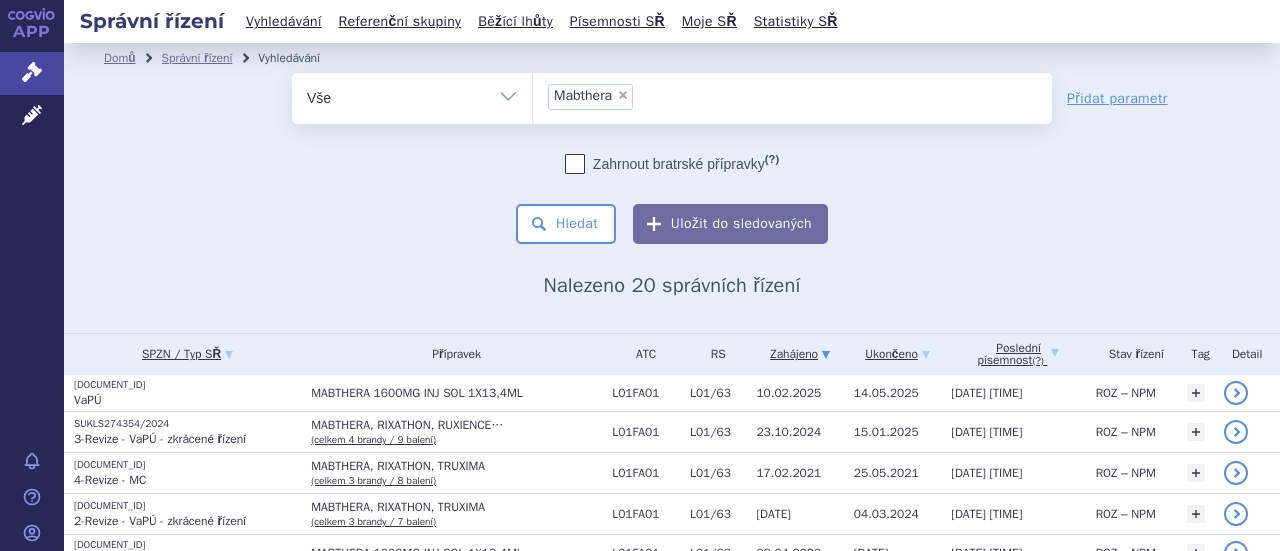 scroll, scrollTop: 0, scrollLeft: 0, axis: both 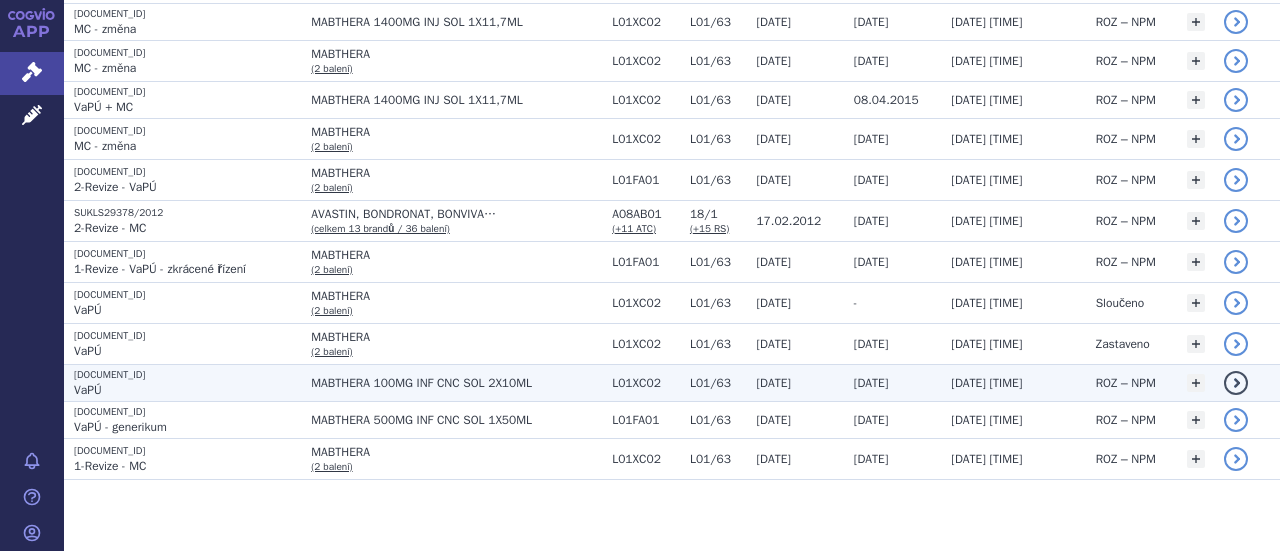 click on "MABTHERA 100MG INF CNC SOL 2X10ML" at bounding box center (456, 383) 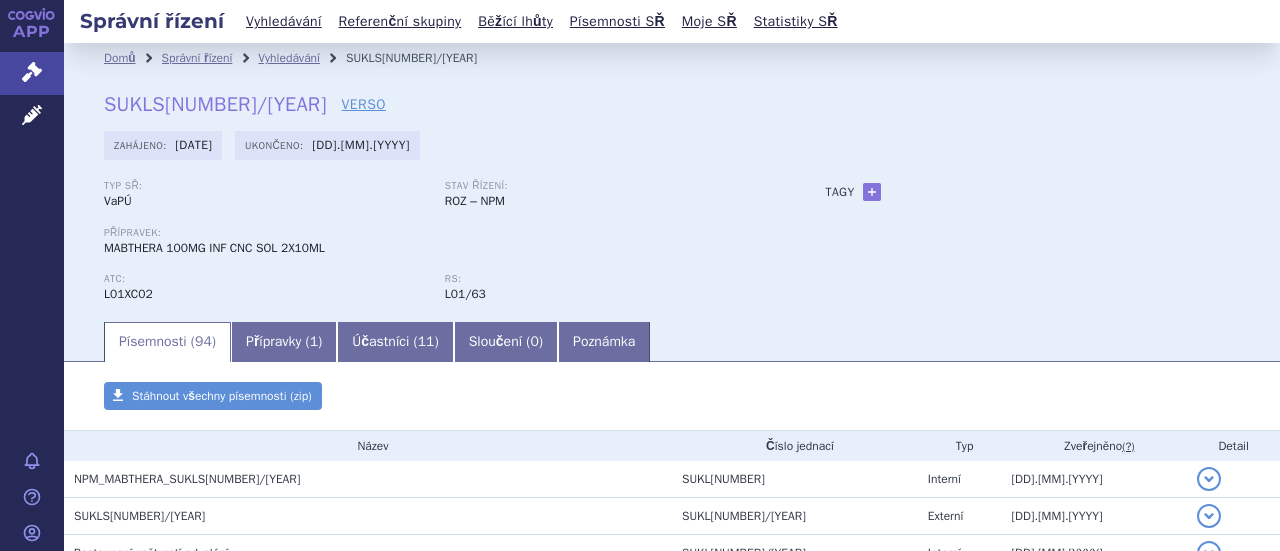scroll, scrollTop: 0, scrollLeft: 0, axis: both 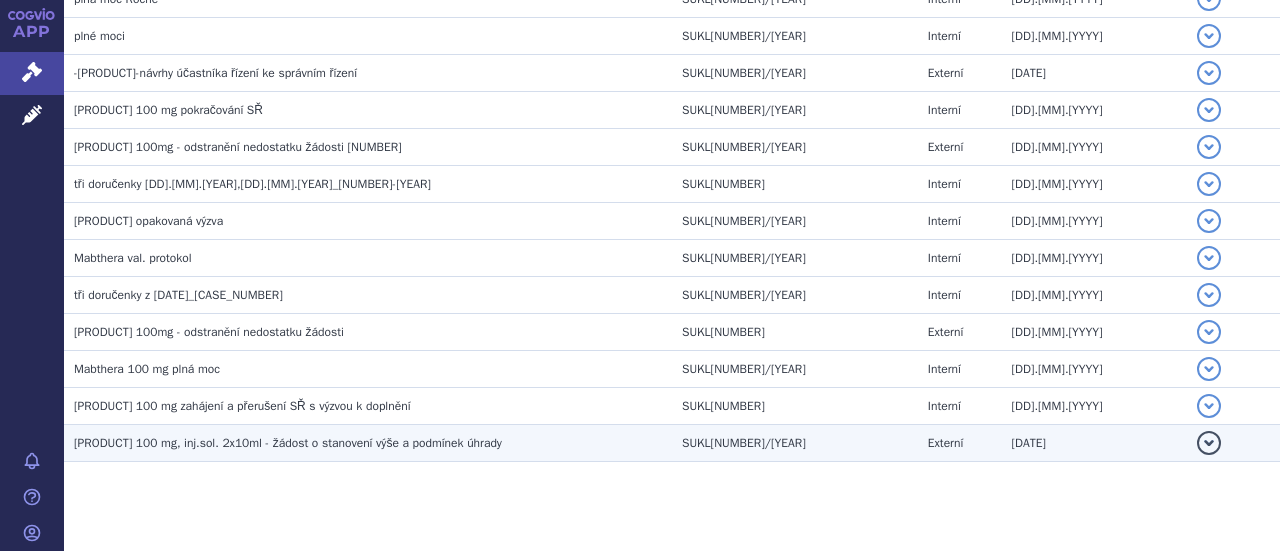 click on "[PRODUCT] 100 mg, inj.sol. 2x10ml - žádost o stanovení výše a podmínek úhrady" at bounding box center [288, 443] 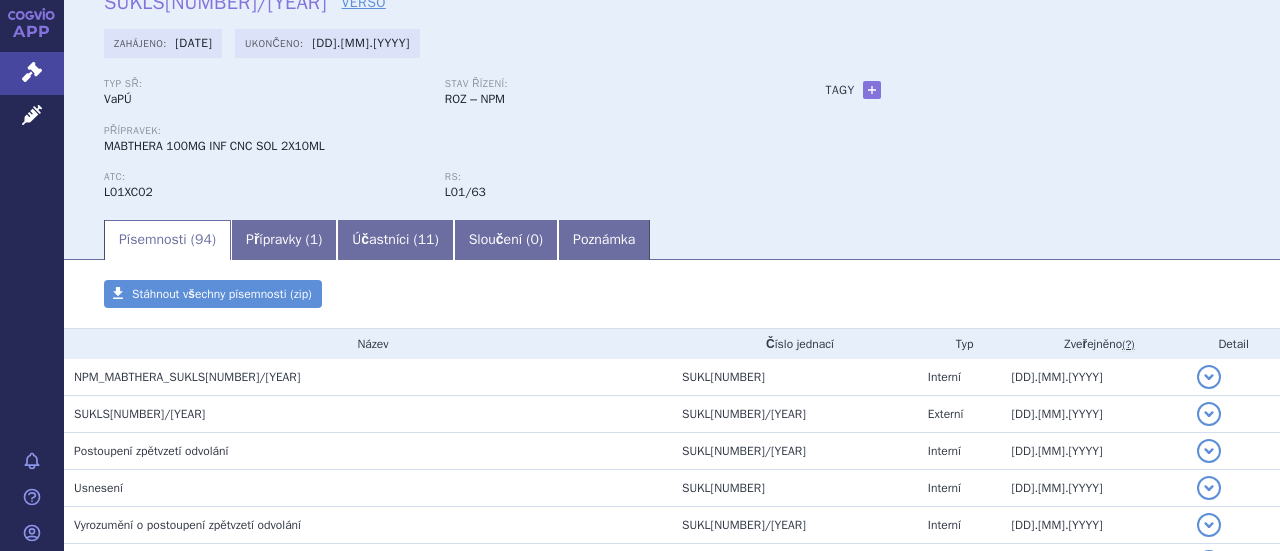scroll, scrollTop: 0, scrollLeft: 0, axis: both 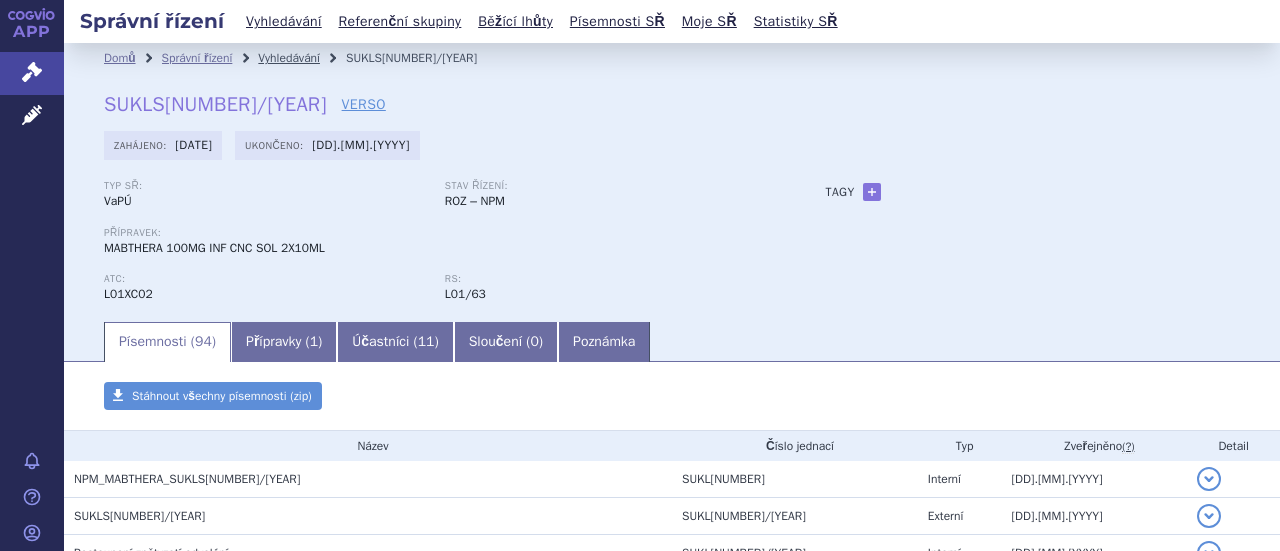 click on "Vyhledávání" at bounding box center (289, 58) 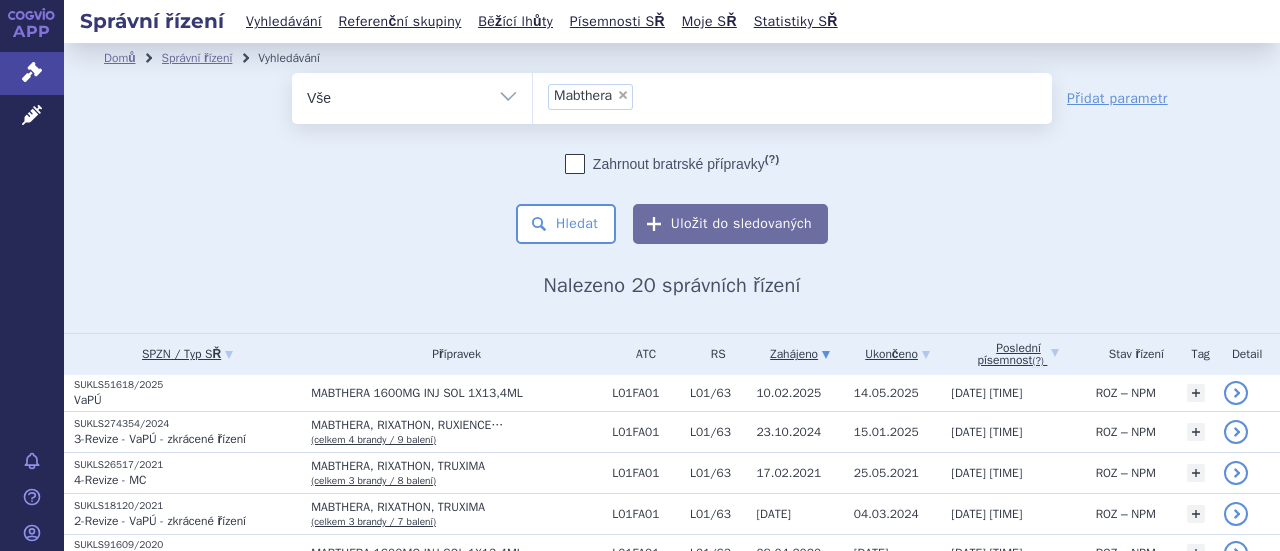 scroll, scrollTop: 0, scrollLeft: 0, axis: both 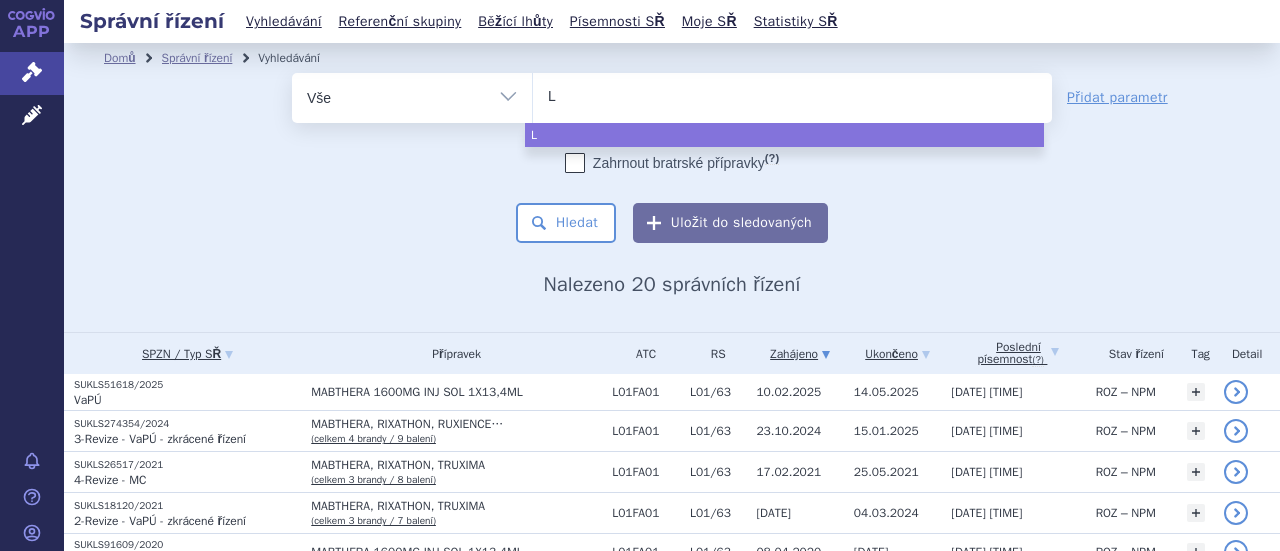 type on "Ly" 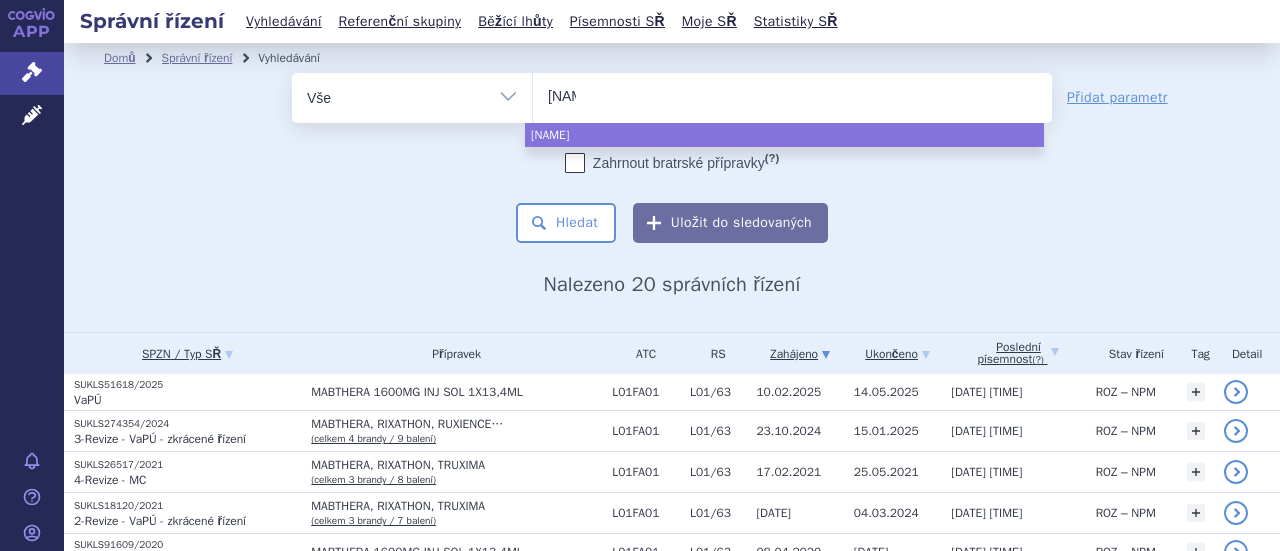 type on "Lyn" 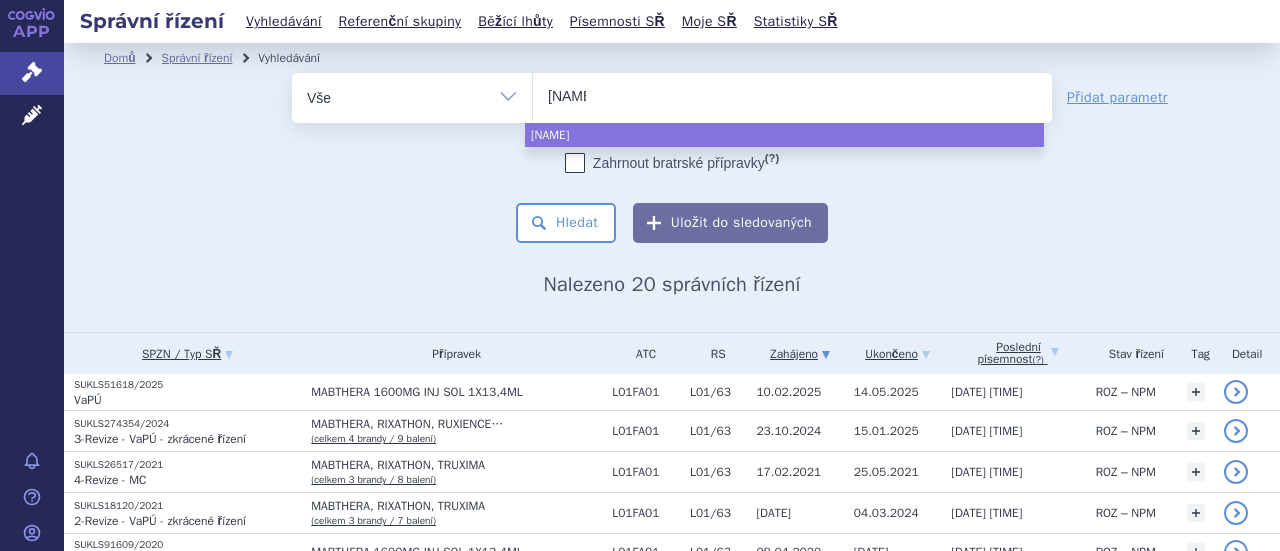 type on "Lynpa" 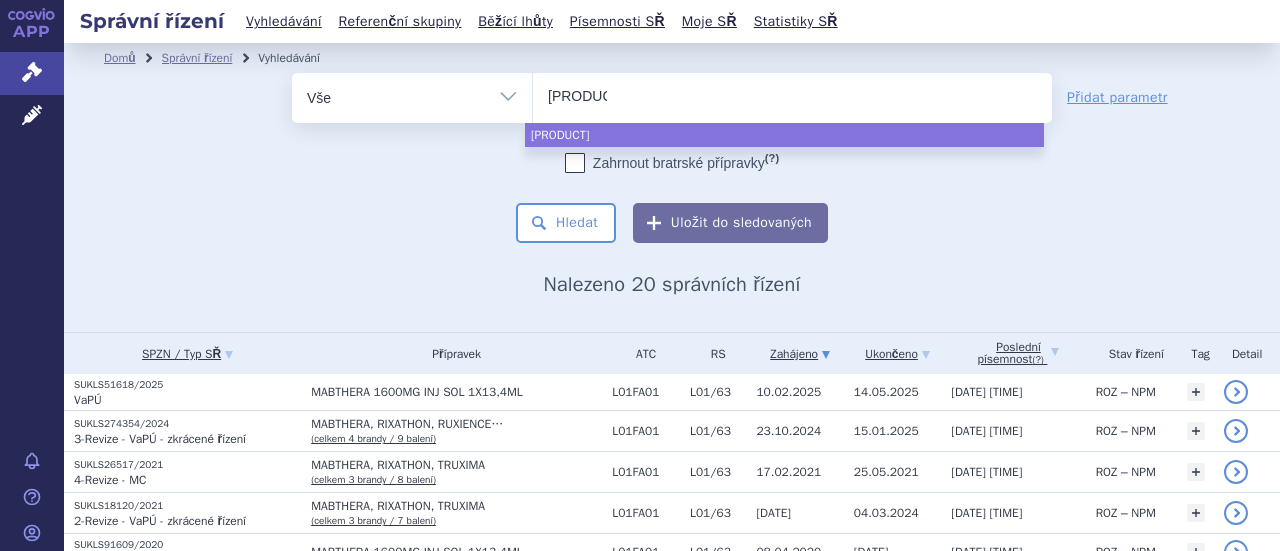 type on "Lynpar" 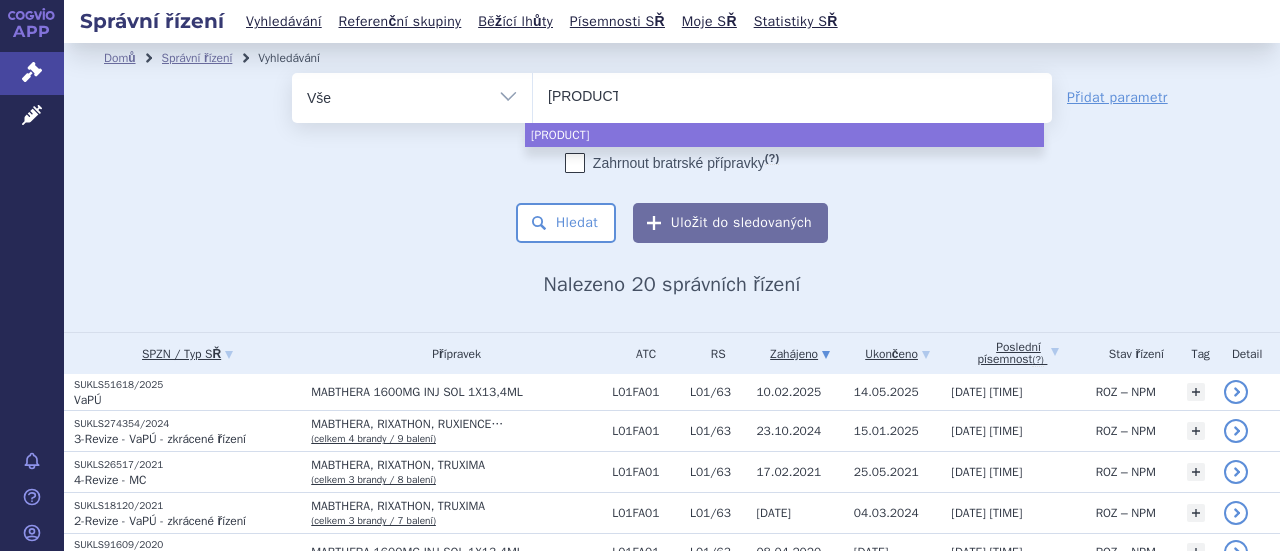 type on "Lynparz" 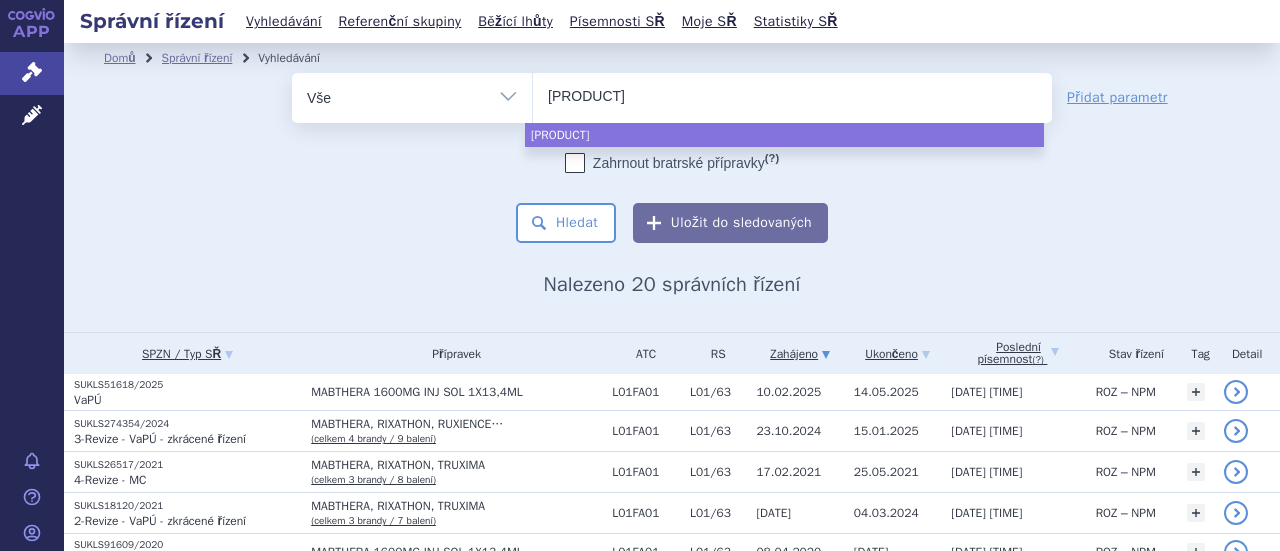 type on "Lynparza" 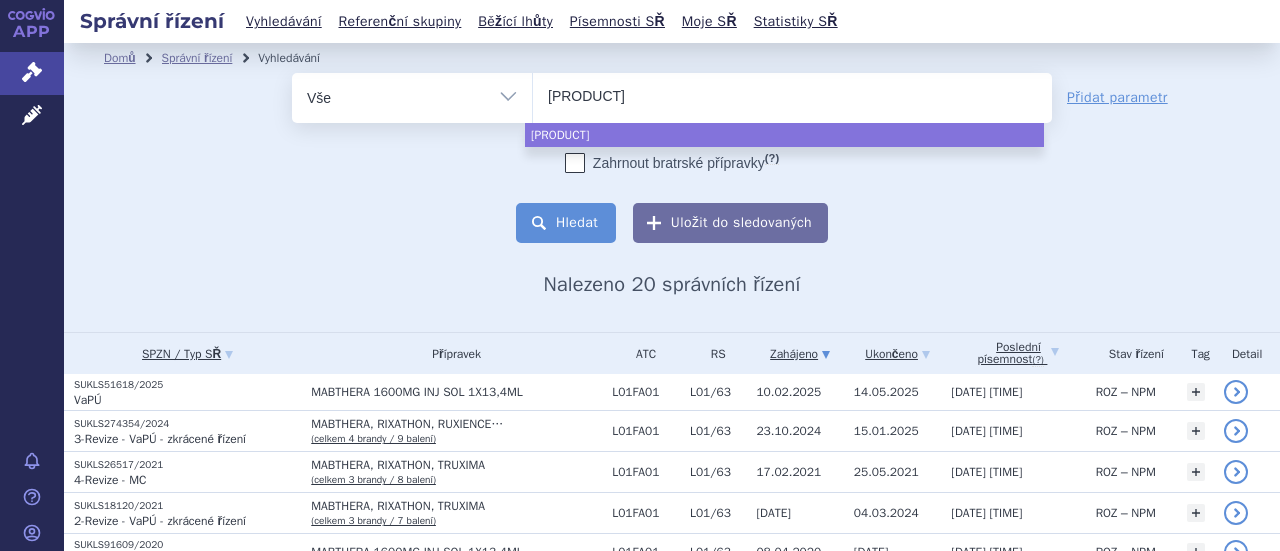 select on "Lynparza" 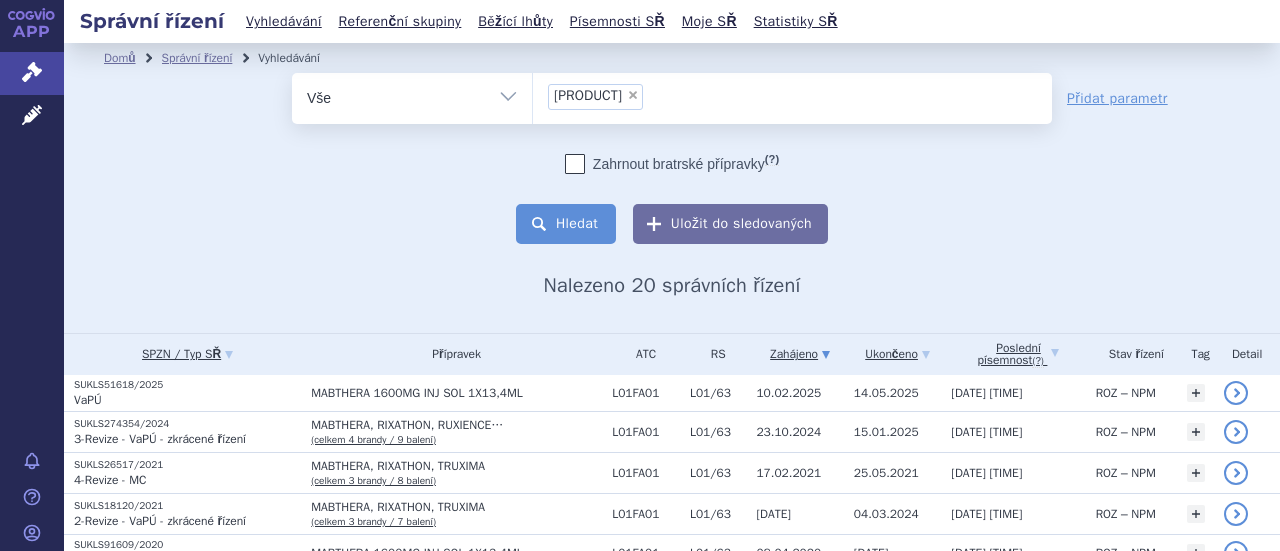 click on "Hledat" at bounding box center [566, 224] 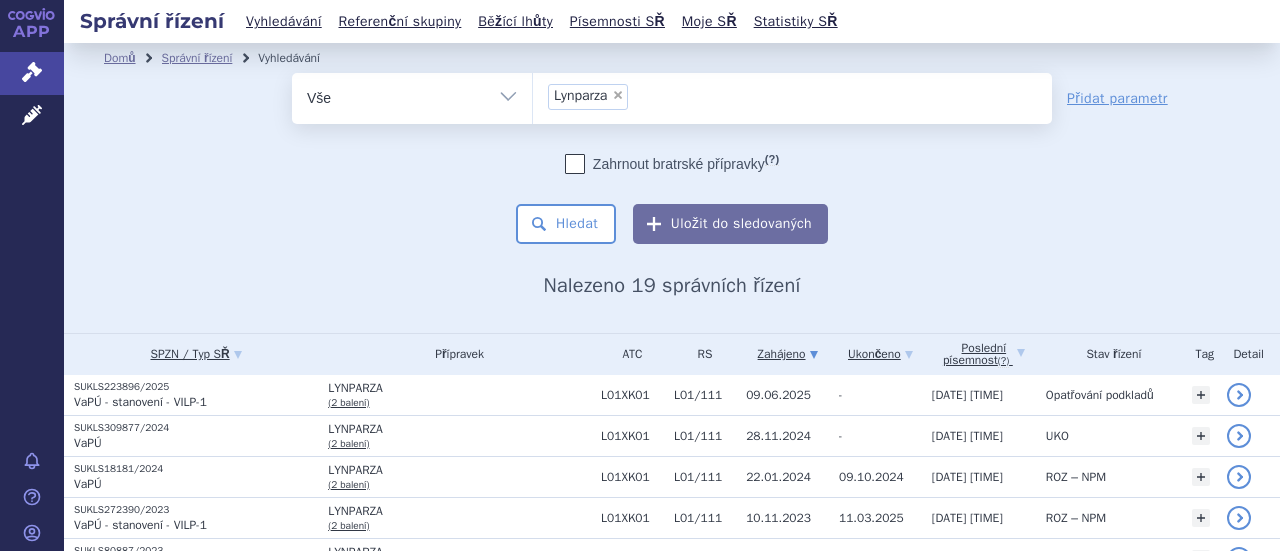 scroll, scrollTop: 0, scrollLeft: 0, axis: both 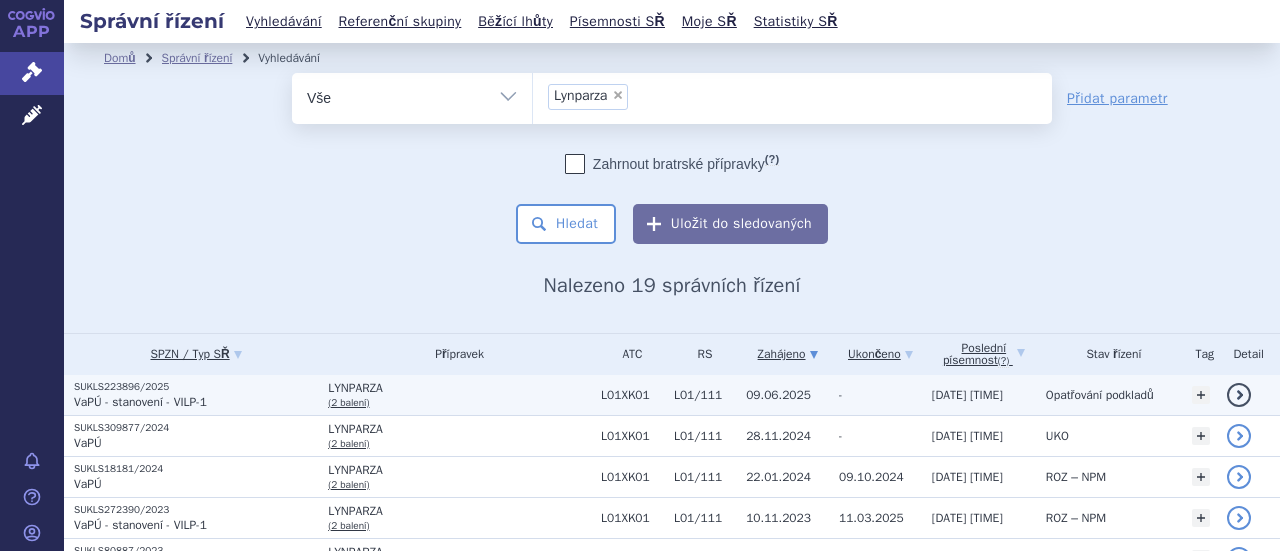 click on "LYNPARZA
(2 balení)" at bounding box center [454, 395] 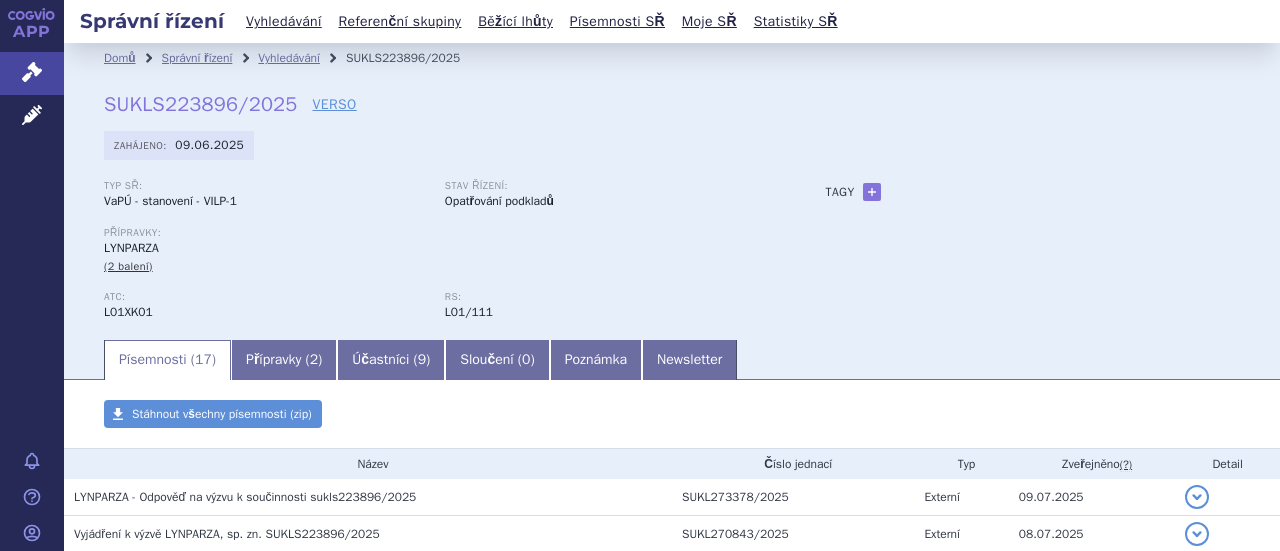 scroll, scrollTop: 0, scrollLeft: 0, axis: both 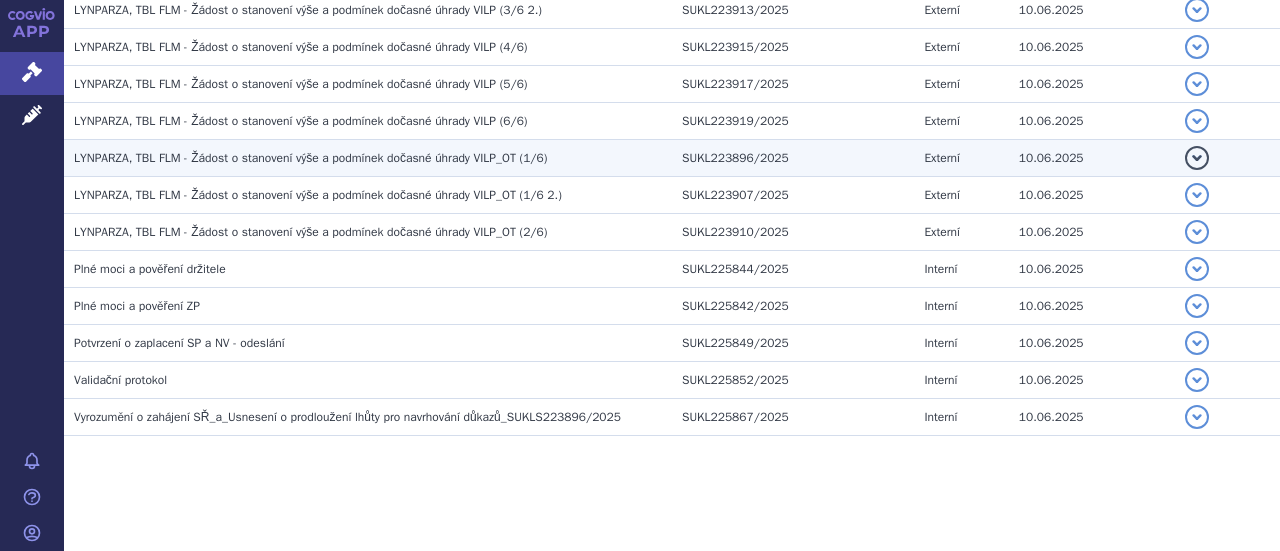 click on "LYNPARZA, TBL FLM - Žádost o stanovení výše a podmínek dočasné úhrady VILP_OT (1/6)" at bounding box center (310, 158) 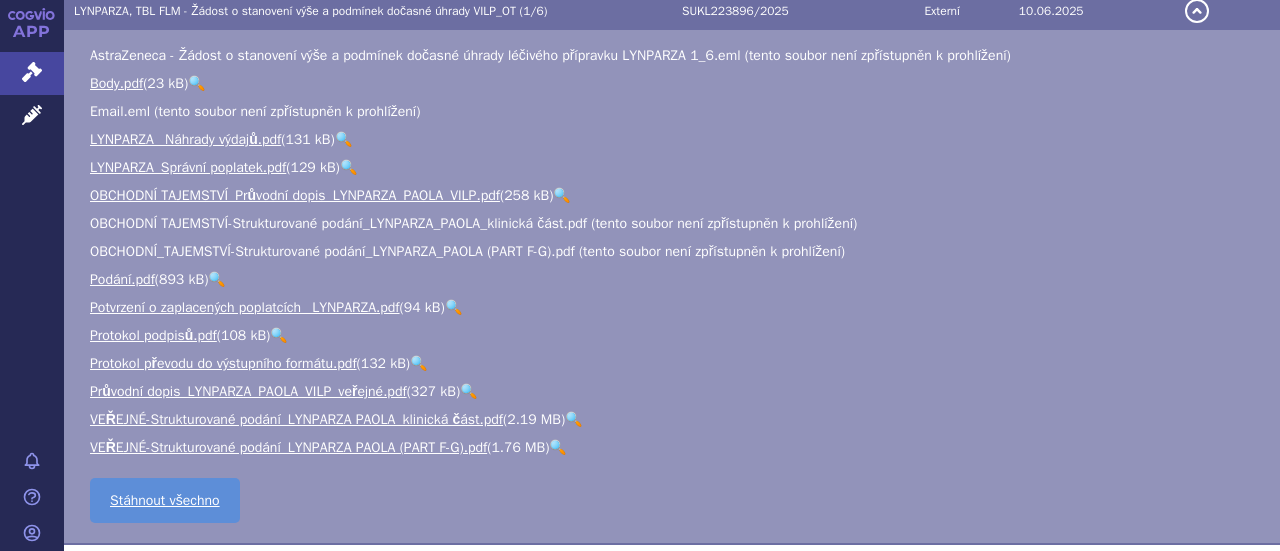 scroll, scrollTop: 832, scrollLeft: 0, axis: vertical 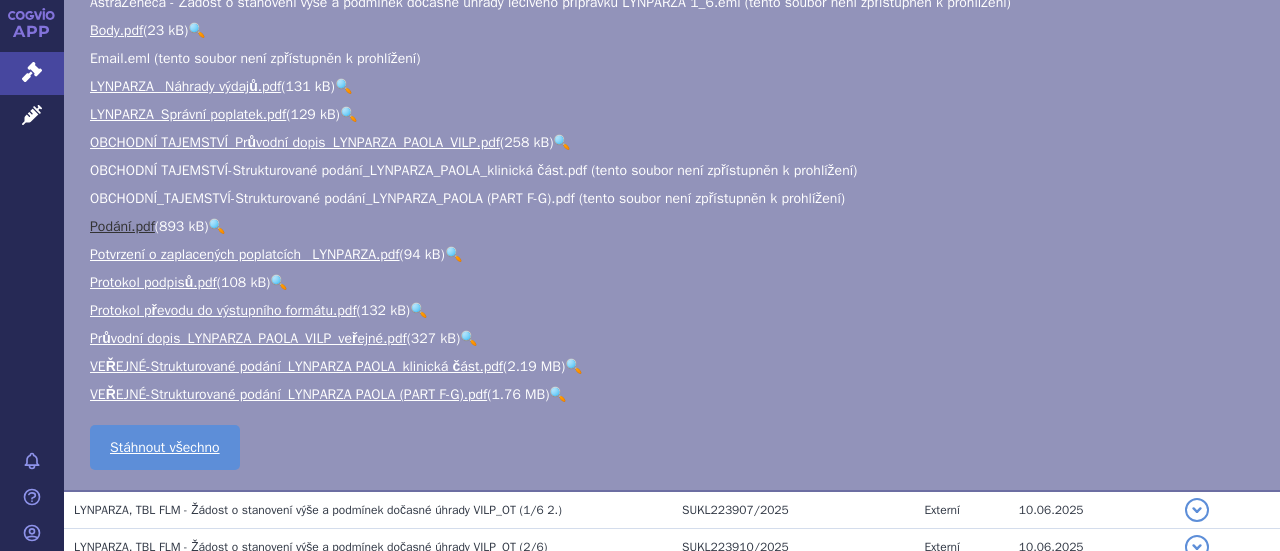 click on "Podání.pdf" at bounding box center [122, 226] 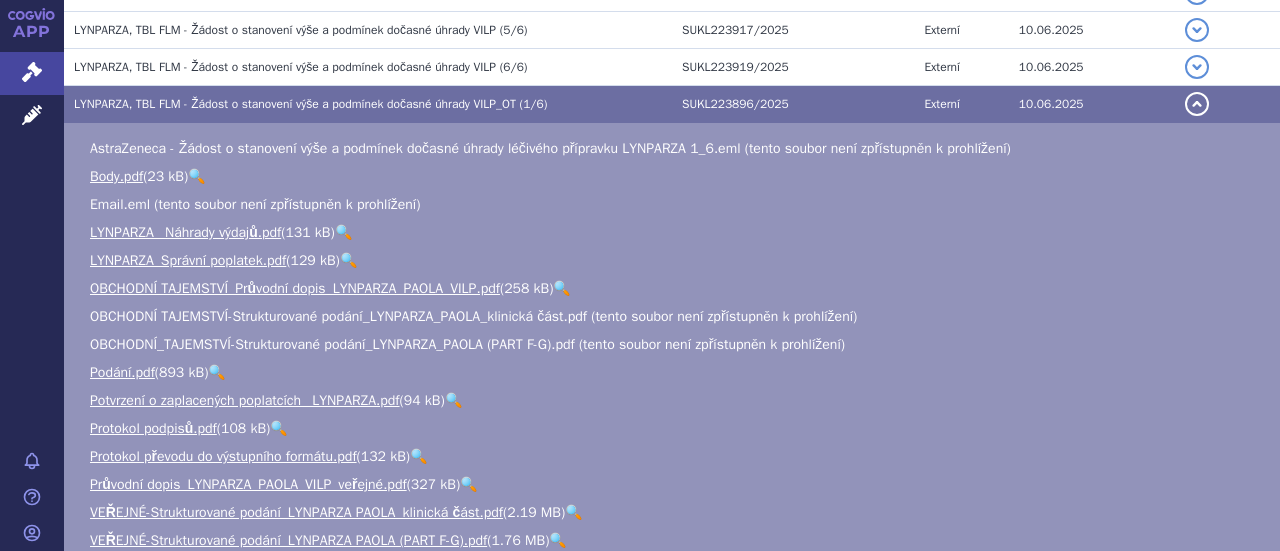scroll, scrollTop: 686, scrollLeft: 0, axis: vertical 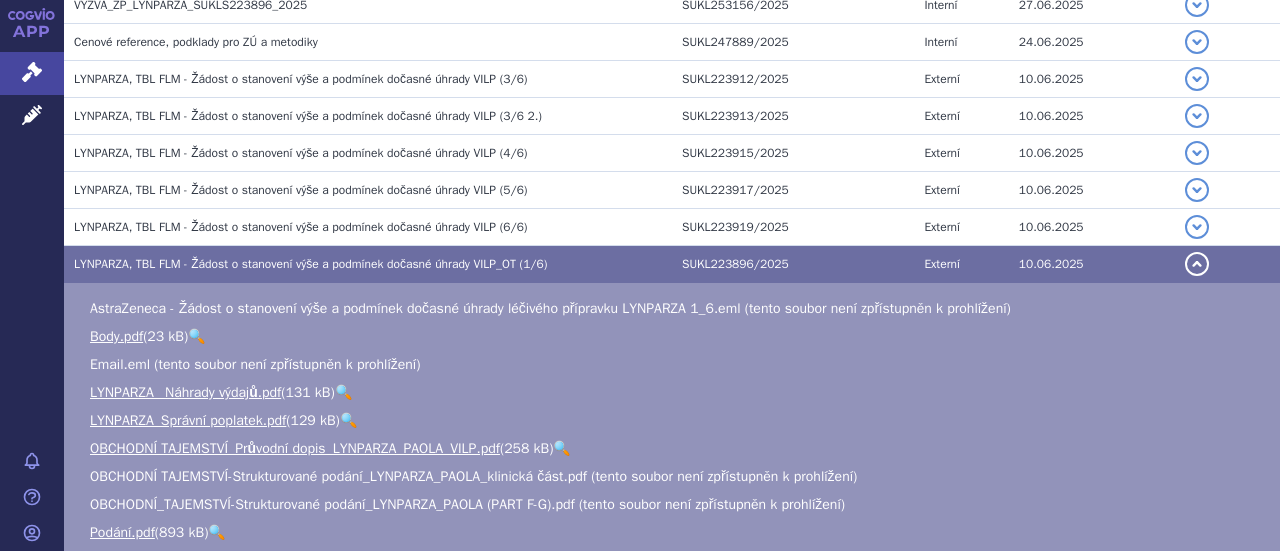 click on "detail" at bounding box center (1197, 264) 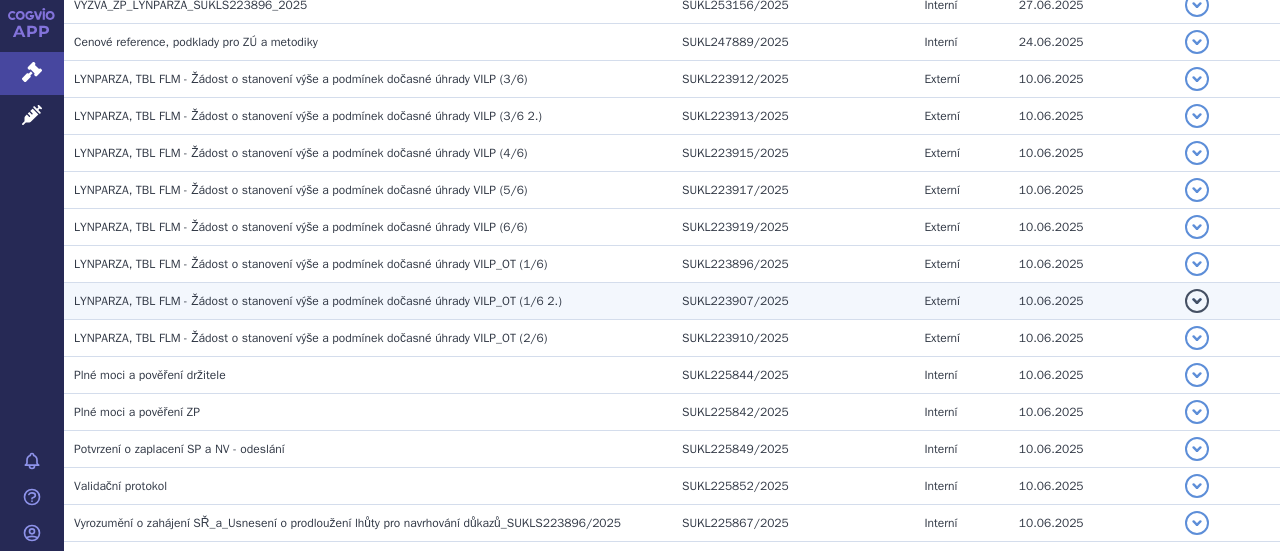 click on "LYNPARZA, TBL FLM - Žádost o stanovení výše a podmínek dočasné úhrady VILP_OT (1/6 2.)" at bounding box center (318, 301) 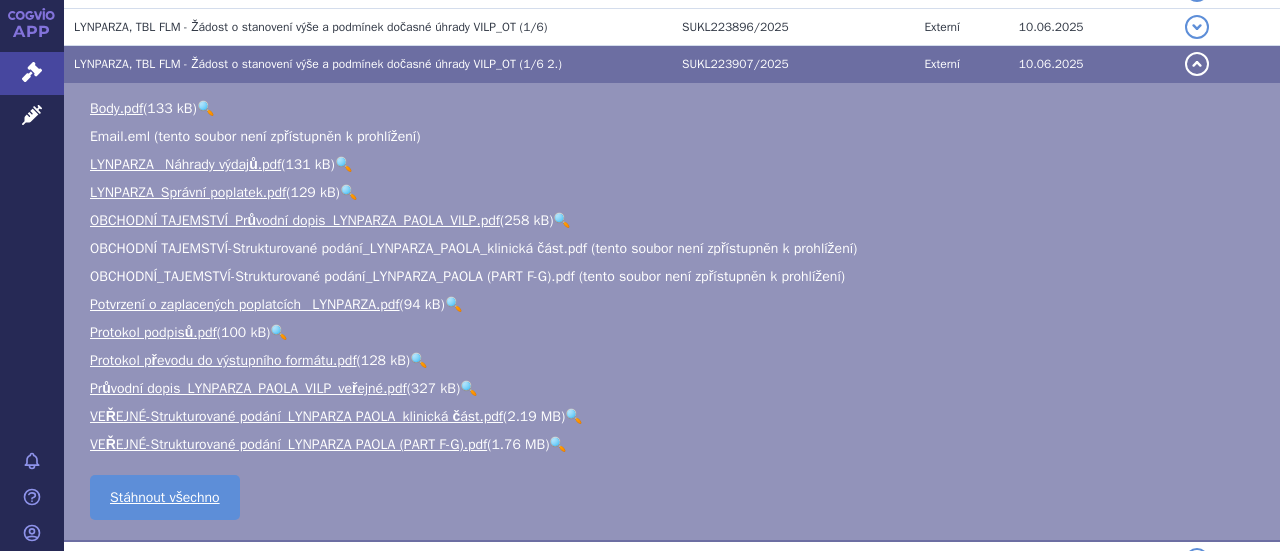 scroll, scrollTop: 763, scrollLeft: 0, axis: vertical 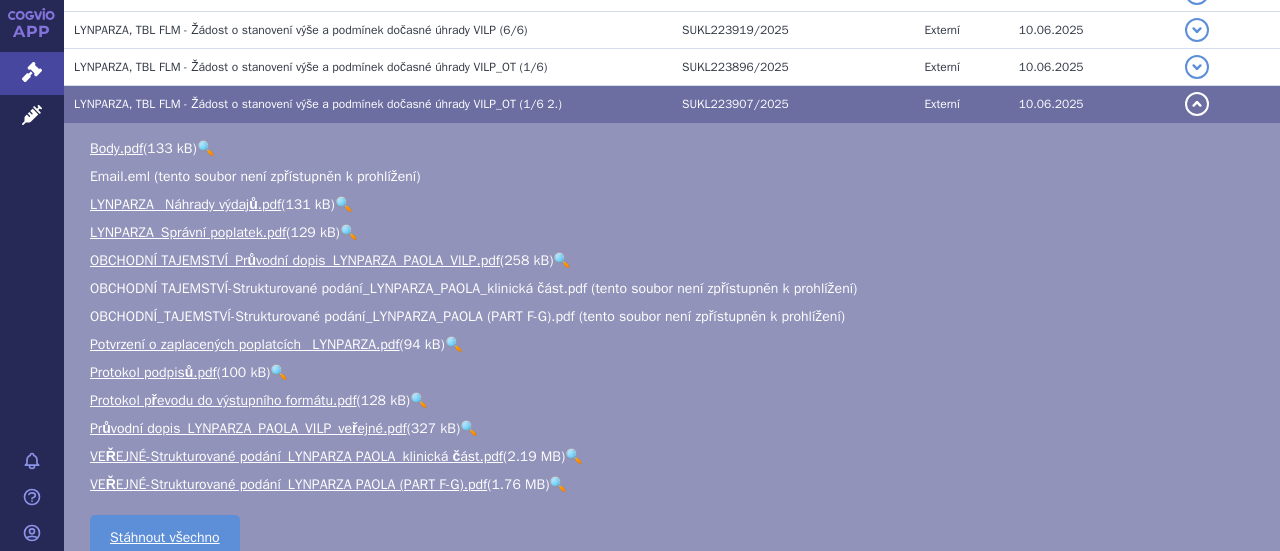 click on "detail" at bounding box center (1197, 104) 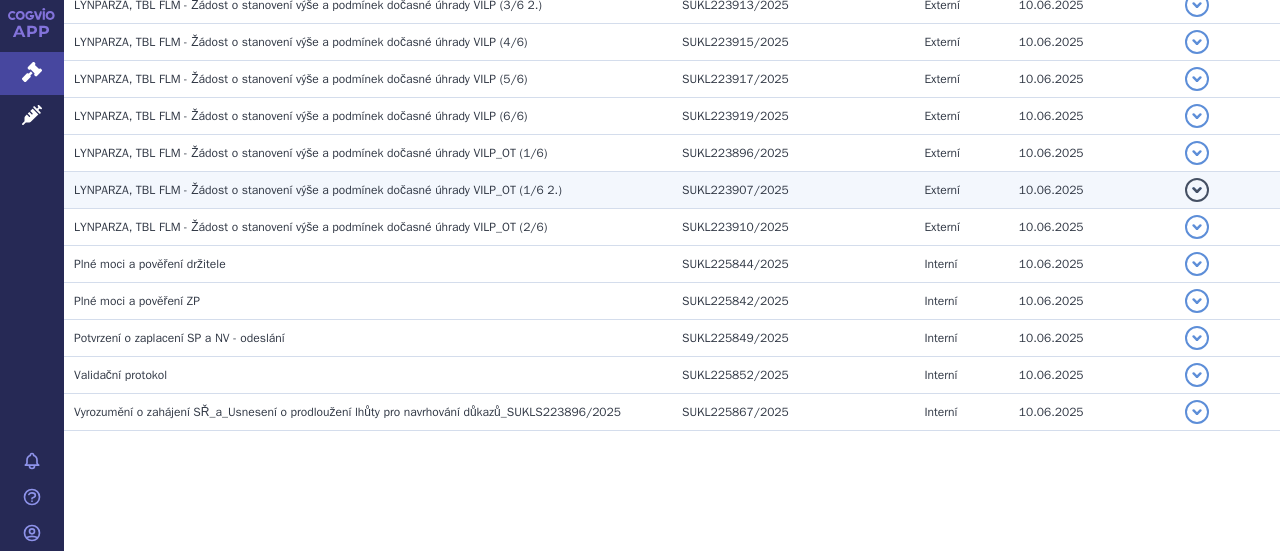 scroll, scrollTop: 672, scrollLeft: 0, axis: vertical 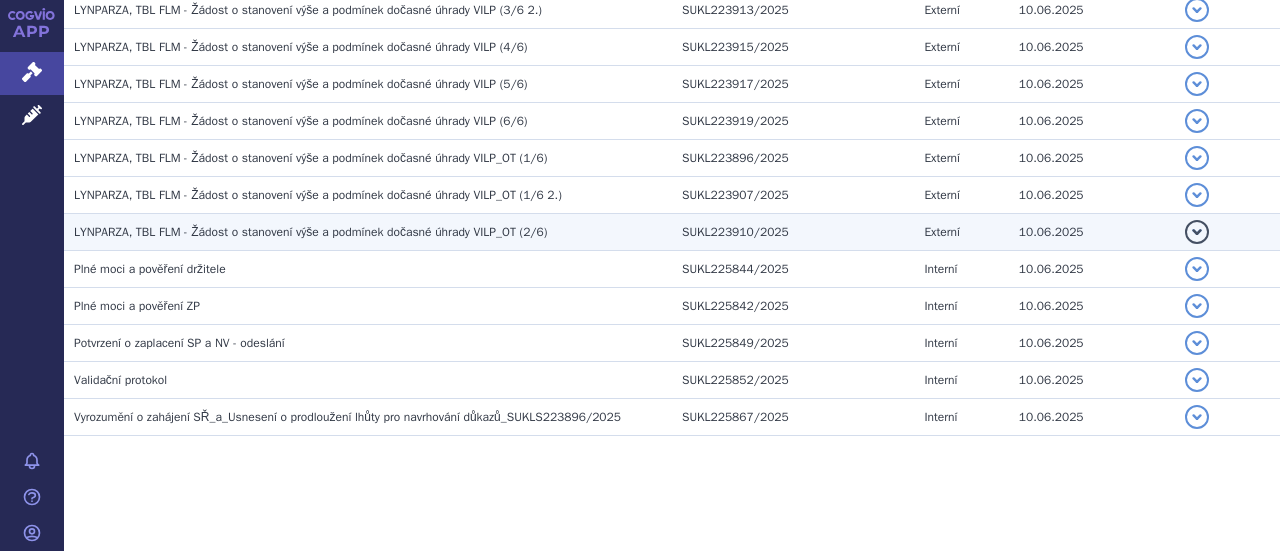 click on "LYNPARZA, TBL FLM - Žádost o stanovení výše a podmínek dočasné úhrady VILP_OT (2/6)" at bounding box center (310, 232) 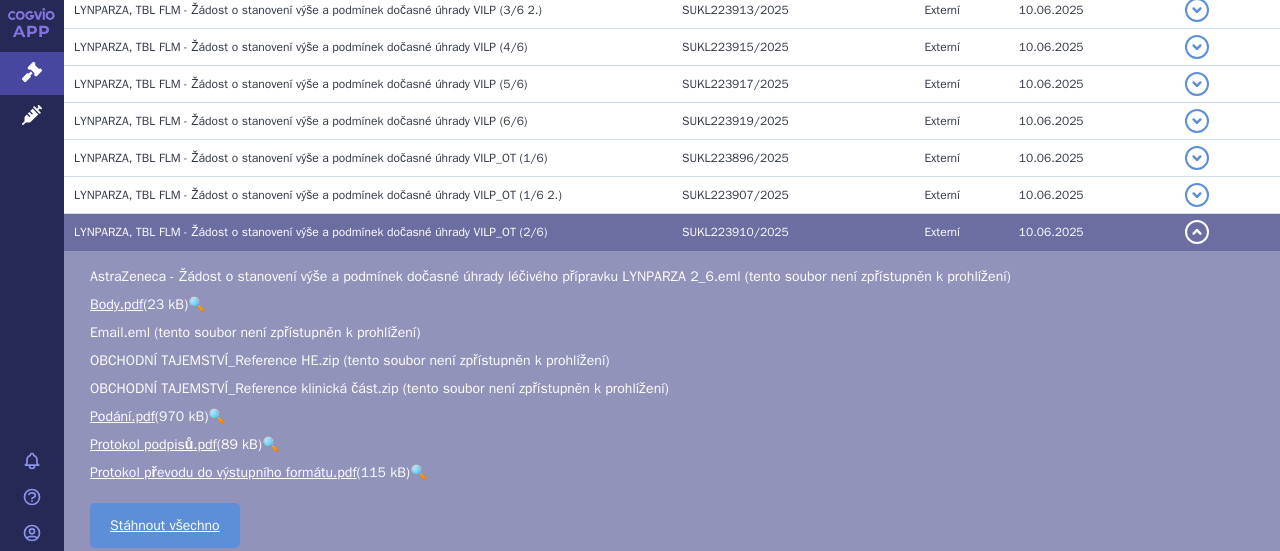 click on "detail" at bounding box center [1197, 232] 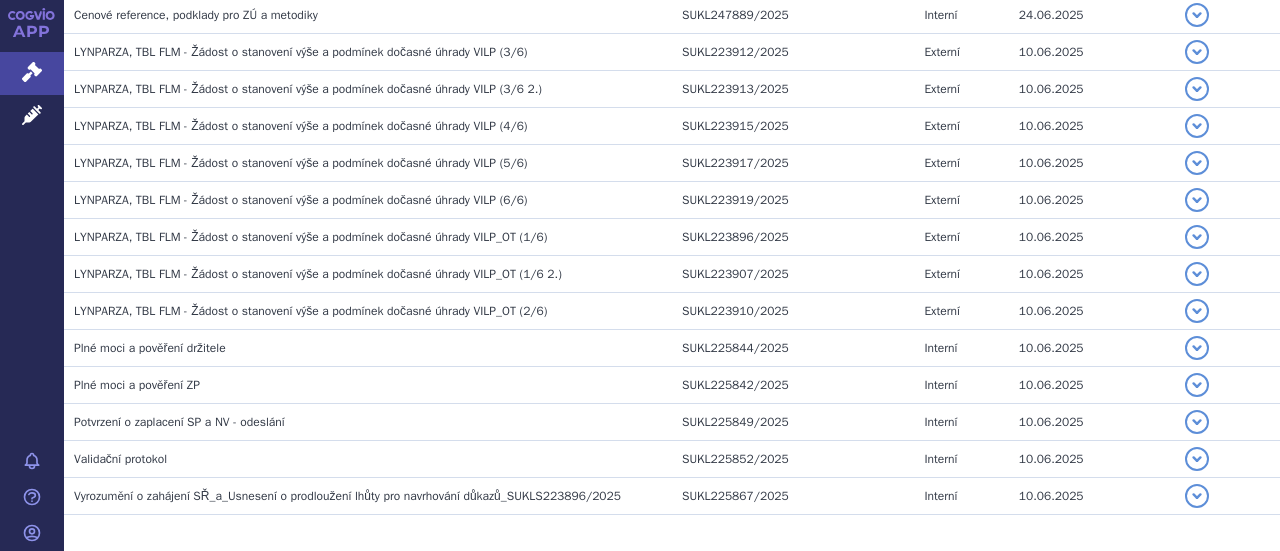 scroll, scrollTop: 592, scrollLeft: 0, axis: vertical 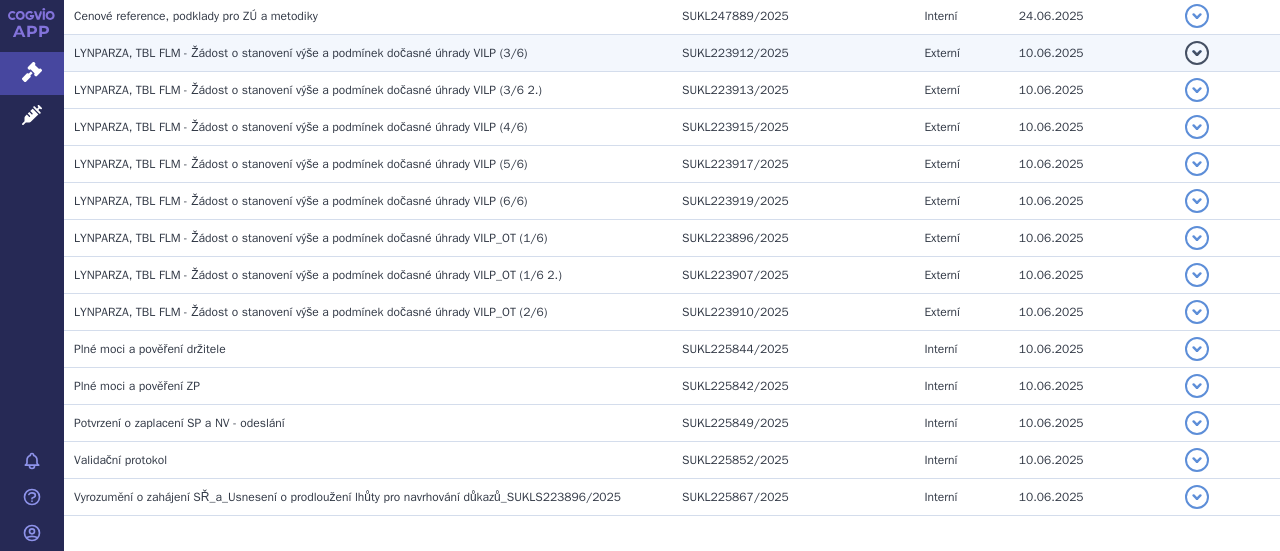 click on "LYNPARZA, TBL FLM - Žádost o stanovení výše a podmínek dočasné úhrady VILP (3/6)" at bounding box center (300, 53) 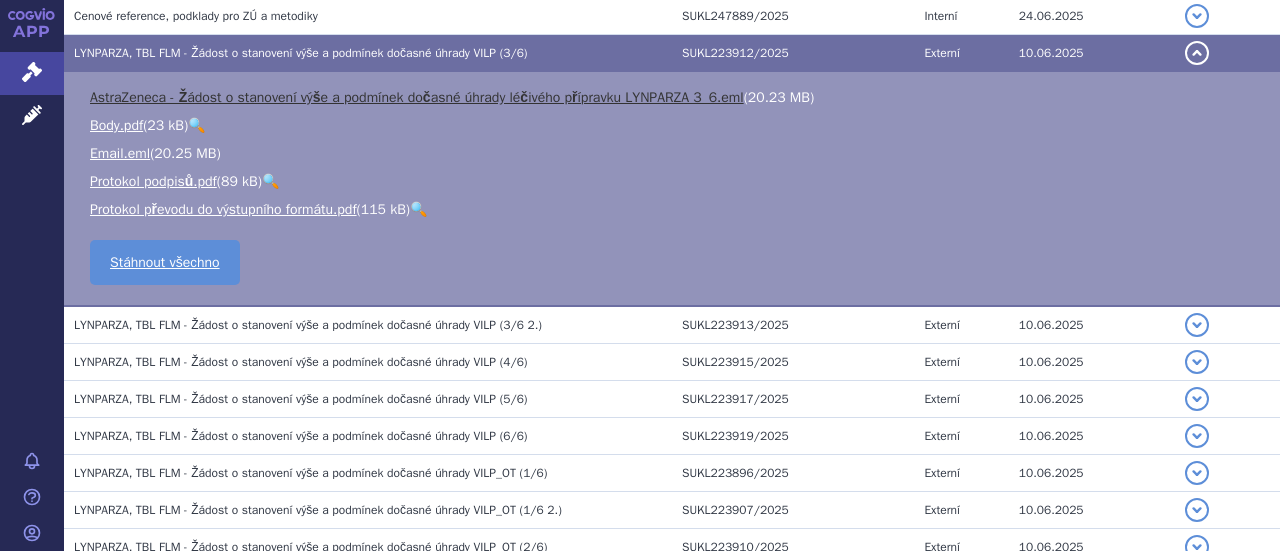 click on "AstraZeneca - Žádost o stanovení výše a podmínek dočasné úhrady léčivého přípravku LYNPARZA 3_6.eml" at bounding box center [417, 97] 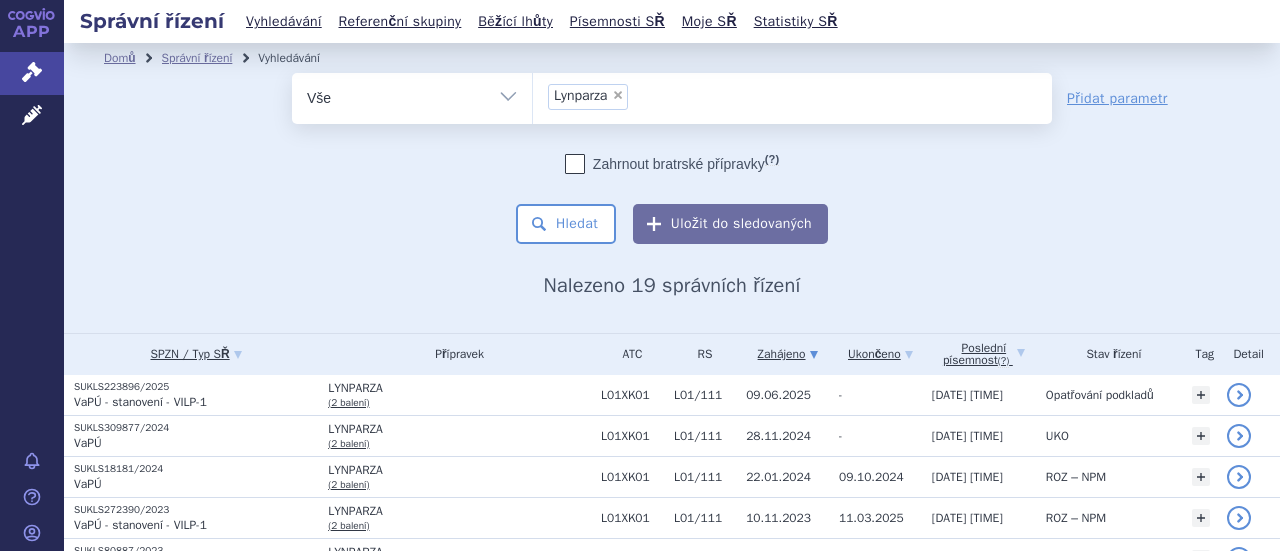 scroll, scrollTop: 0, scrollLeft: 0, axis: both 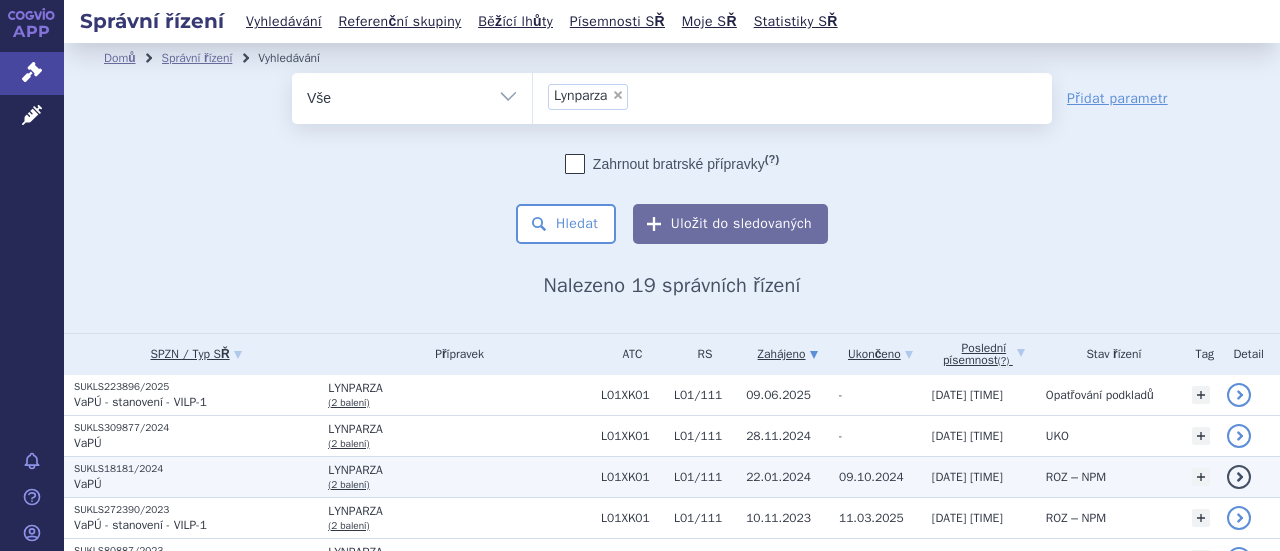 click on "VaPÚ" at bounding box center (196, 484) 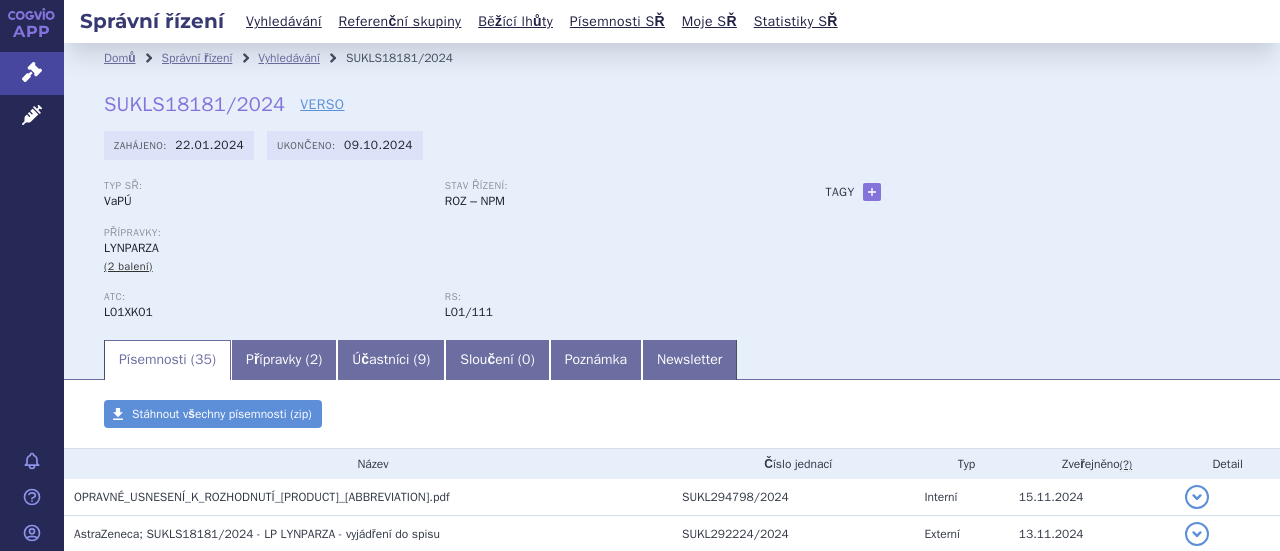 scroll, scrollTop: 0, scrollLeft: 0, axis: both 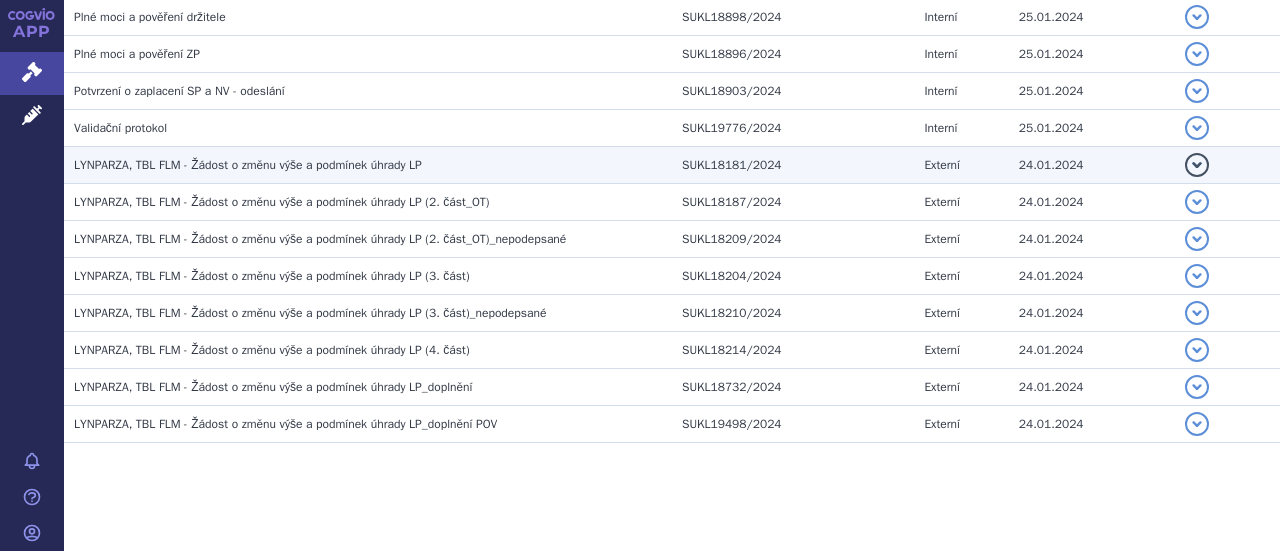click on "LYNPARZA, TBL FLM - Žádost o změnu výše a podmínek úhrady LP" at bounding box center (248, 165) 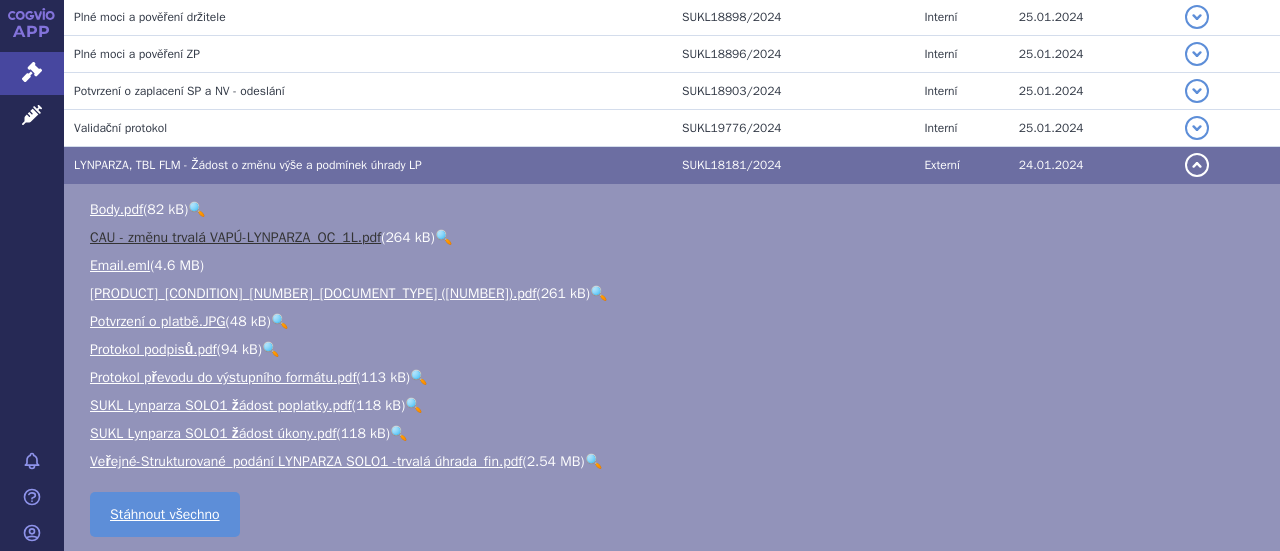 click on "CAU - změnu trvalá VAPÚ-LYNPARZA_OC_1L.pdf" at bounding box center [235, 237] 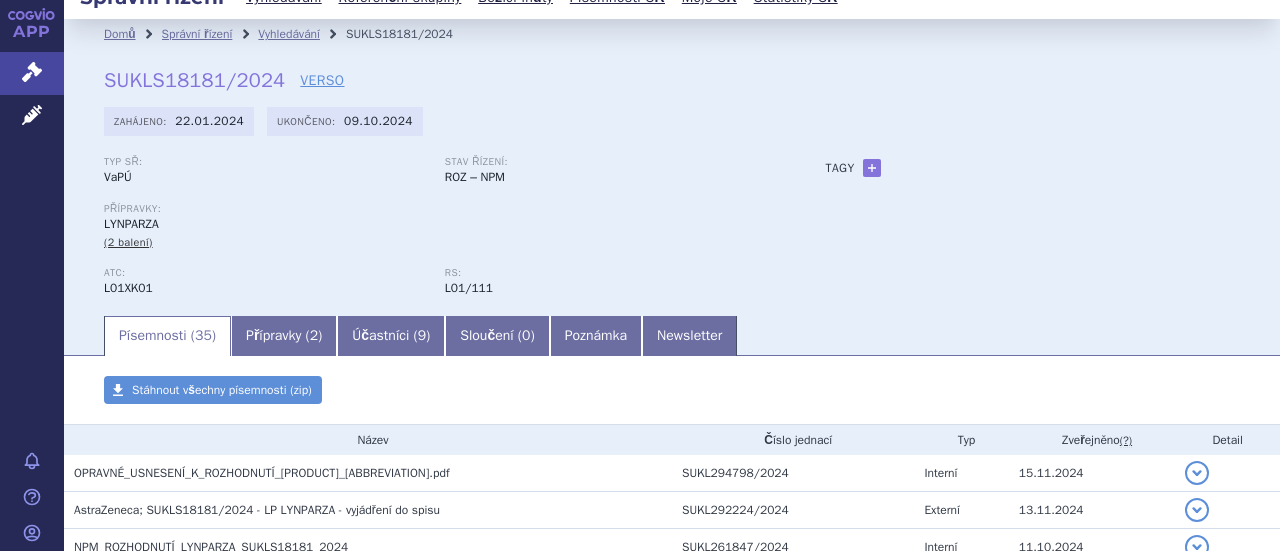 scroll, scrollTop: 0, scrollLeft: 0, axis: both 